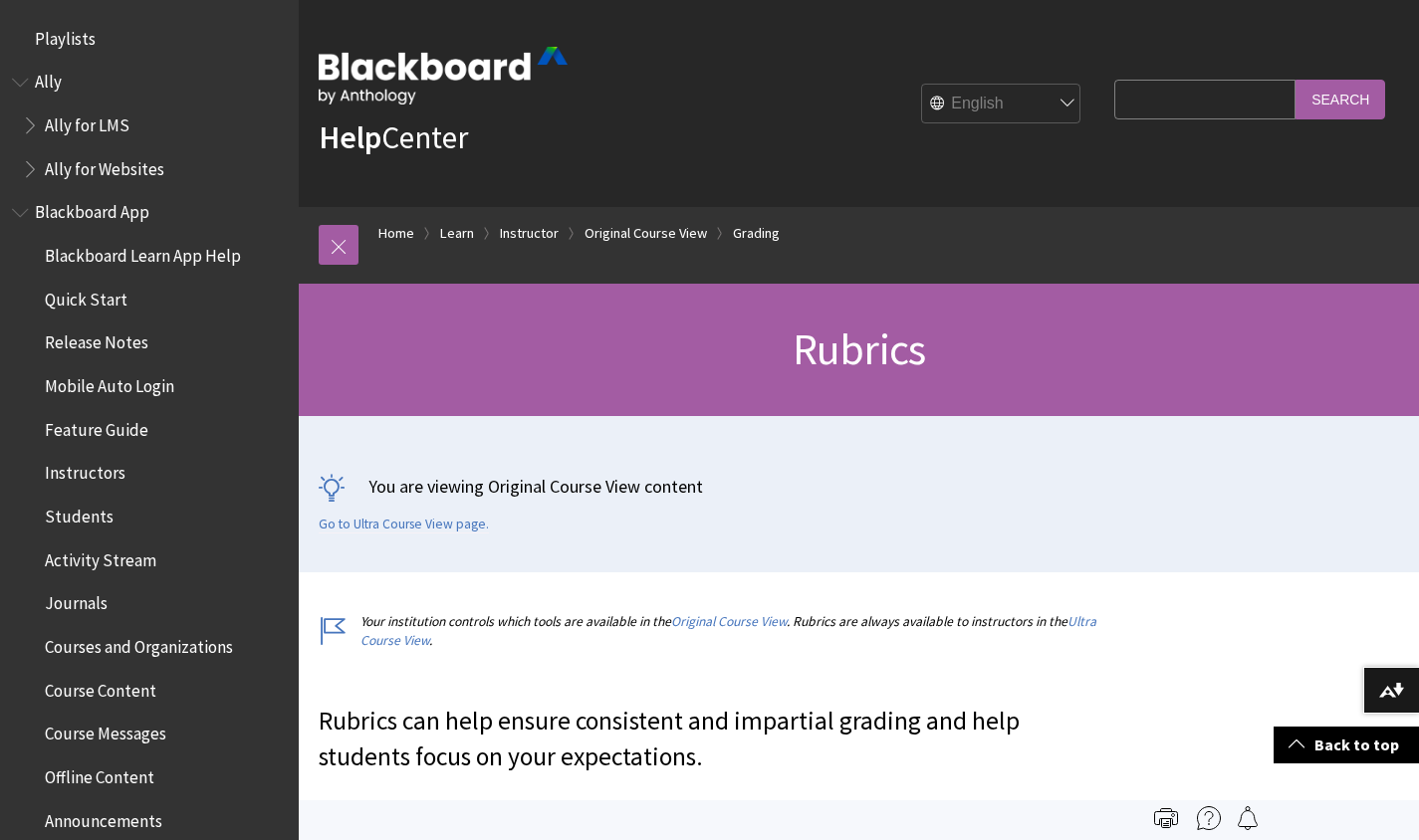 scroll, scrollTop: 1396, scrollLeft: 0, axis: vertical 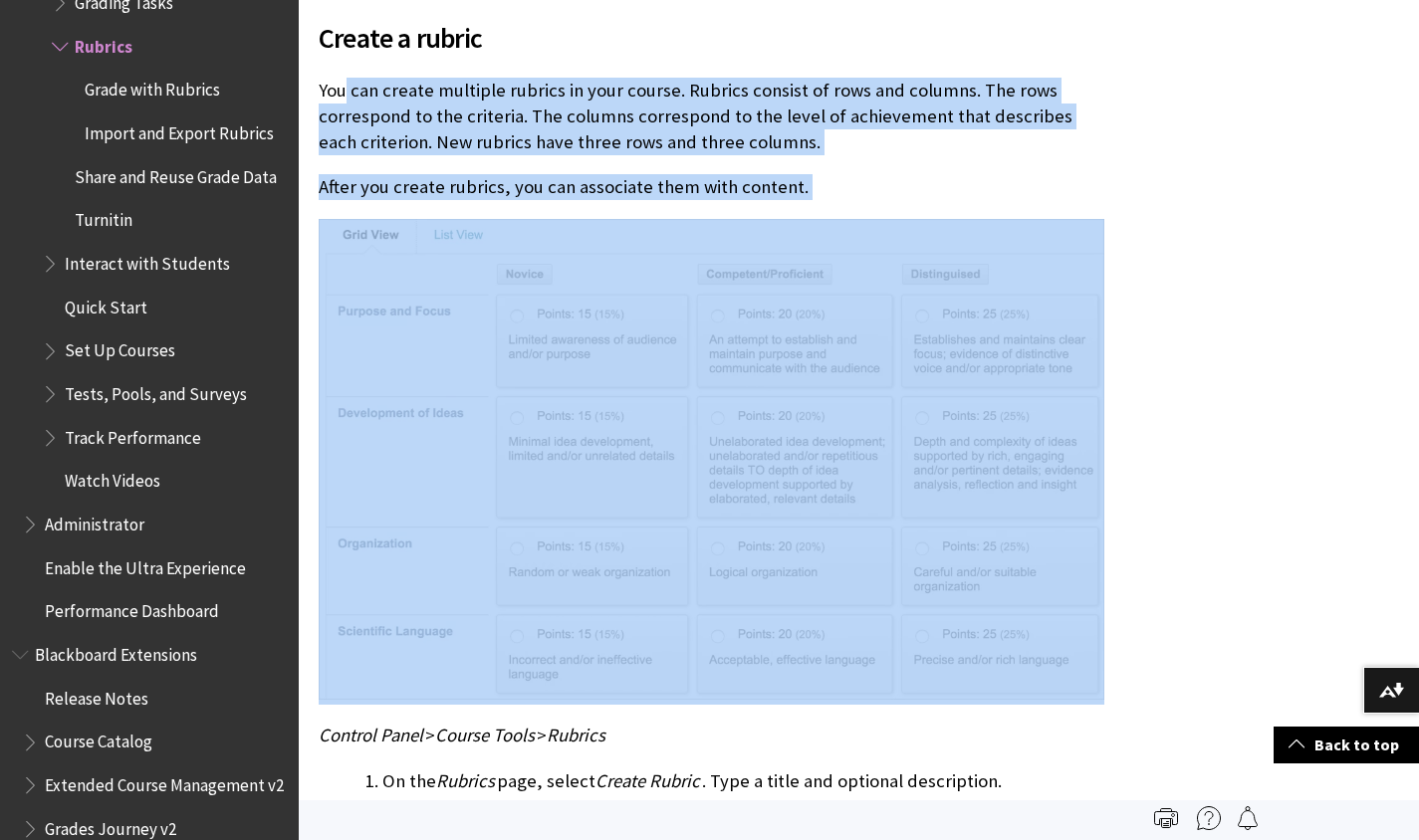 click on "After you create rubrics, you can associate them with content." at bounding box center [711, 187] 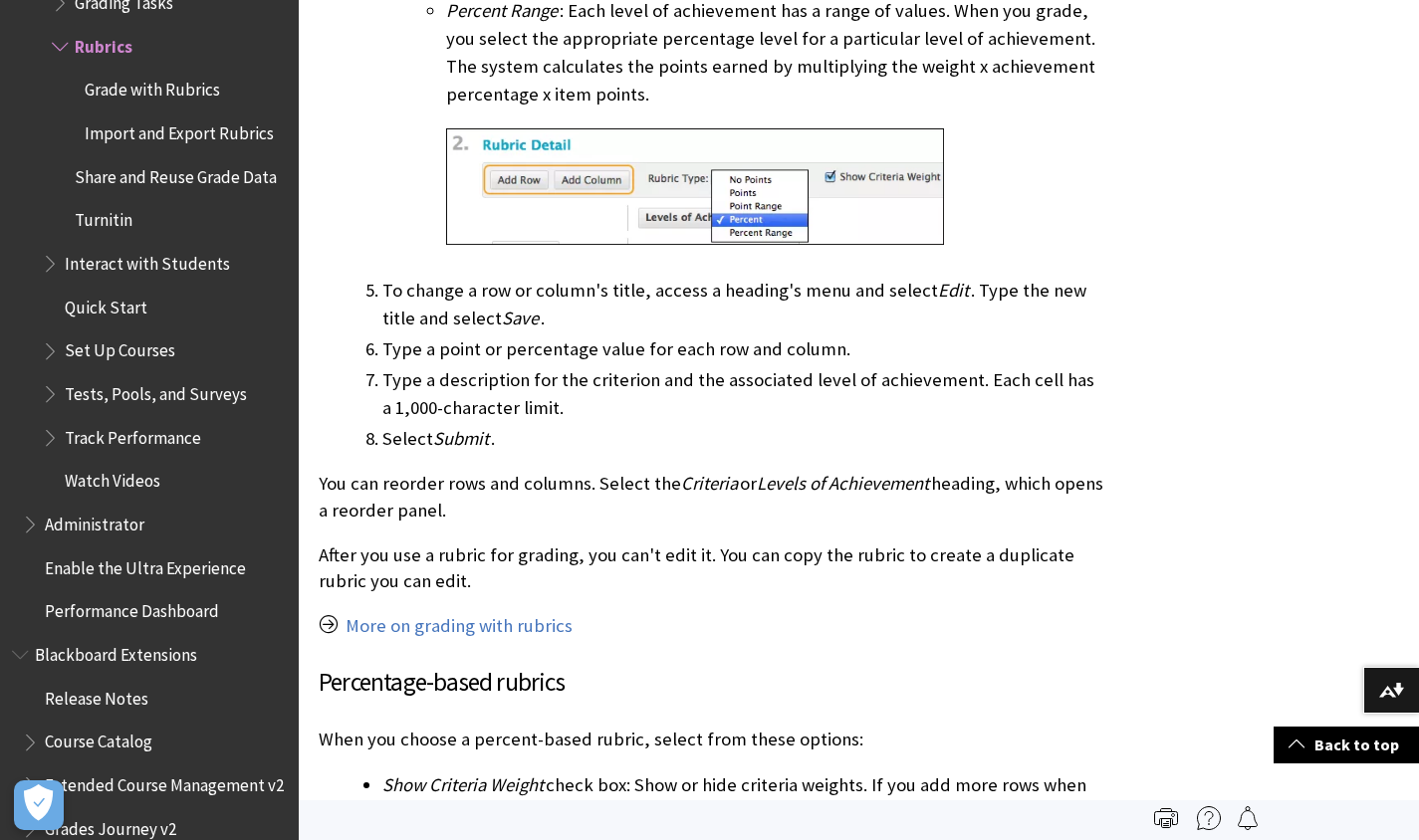 scroll, scrollTop: 2405, scrollLeft: 0, axis: vertical 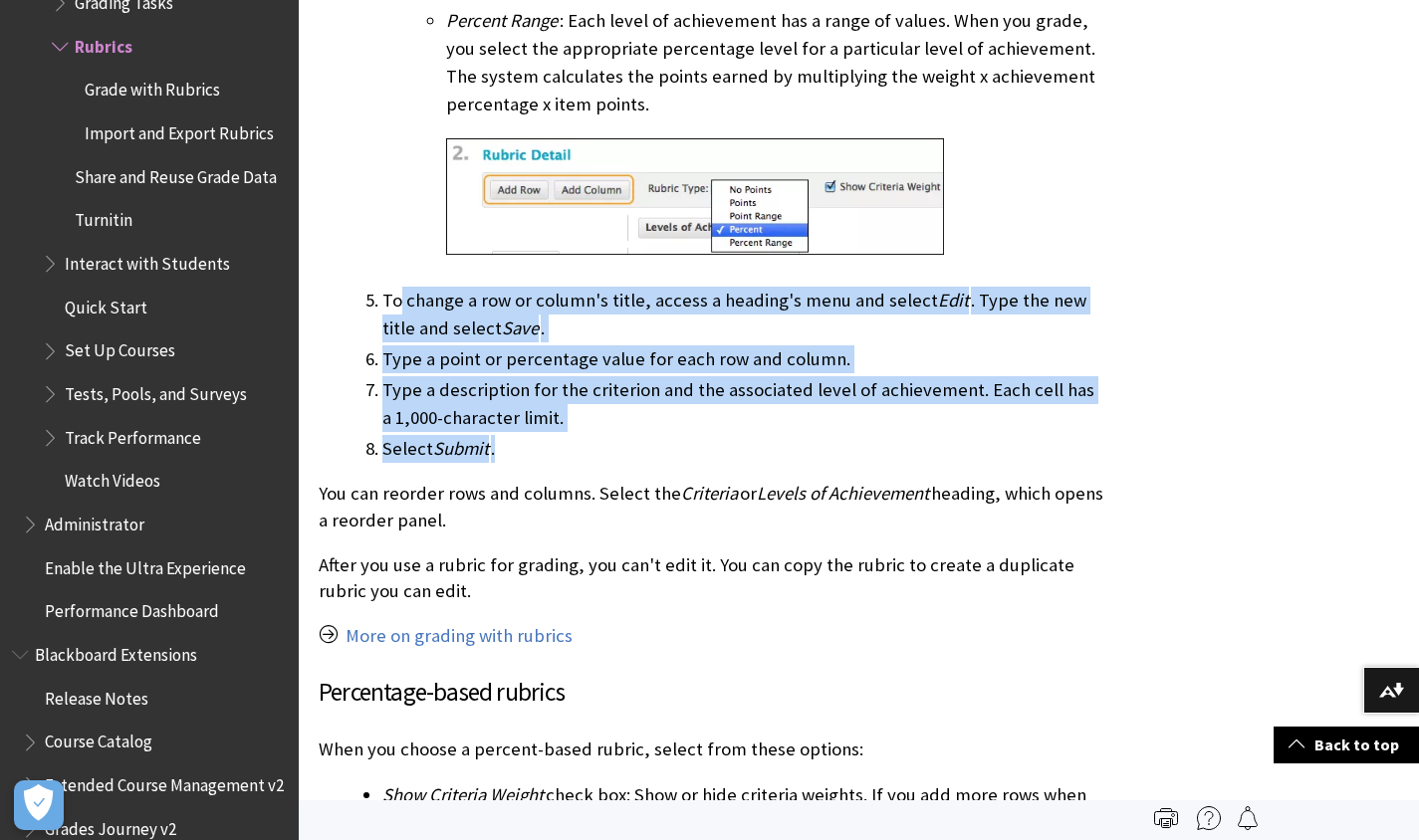 drag, startPoint x: 401, startPoint y: 302, endPoint x: 581, endPoint y: 449, distance: 232.39836 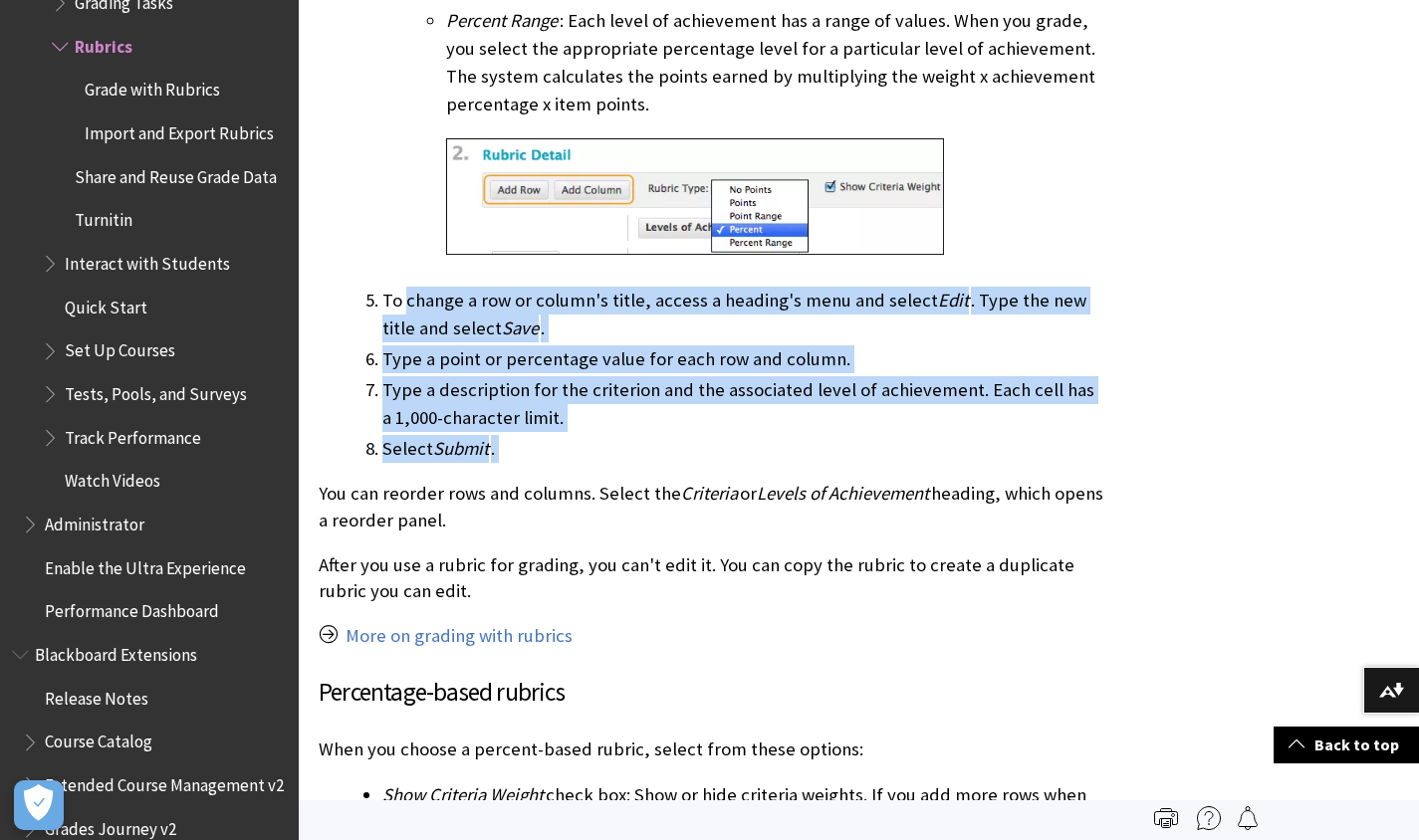 drag, startPoint x: 581, startPoint y: 449, endPoint x: 439, endPoint y: 300, distance: 205.8276 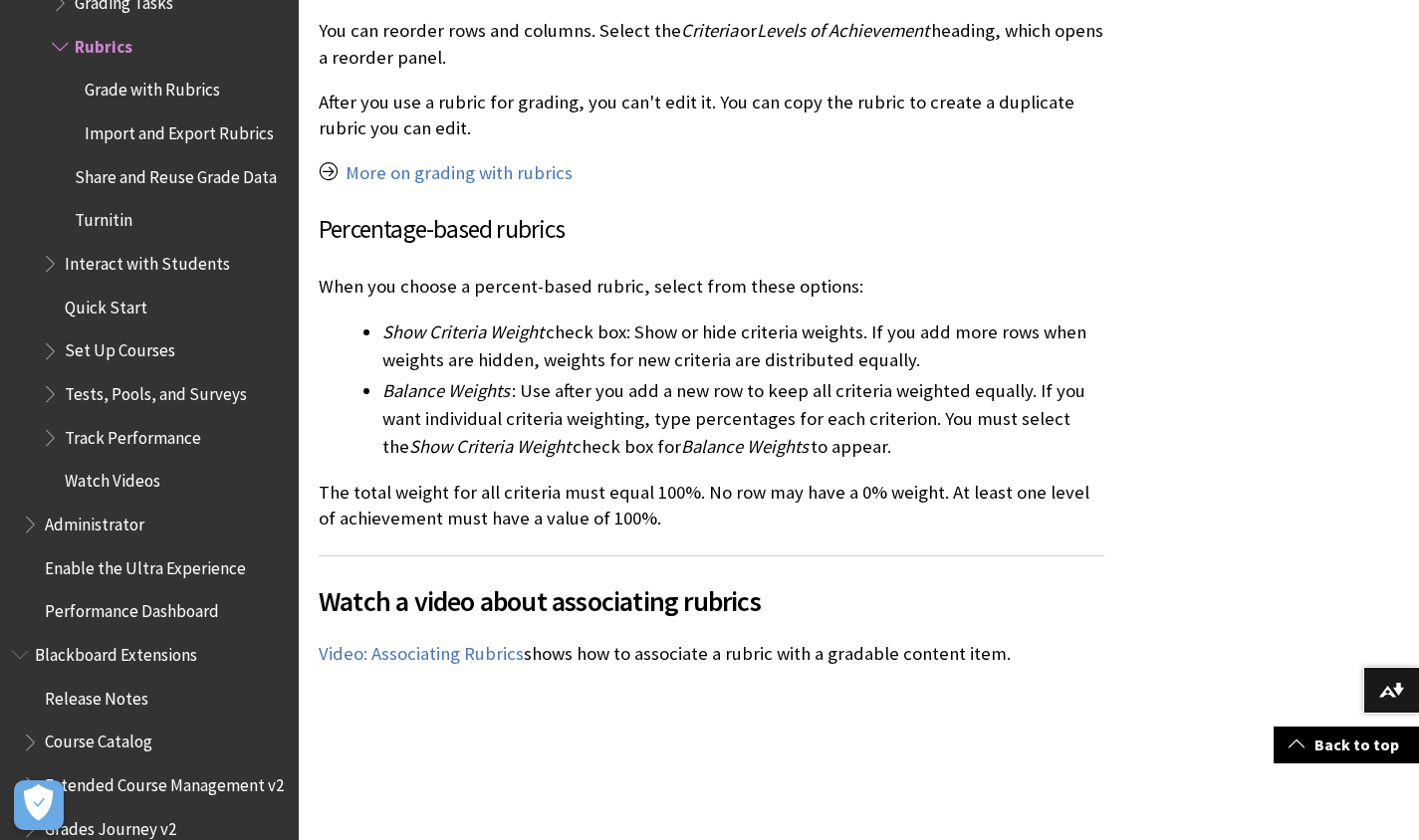 scroll, scrollTop: 2920, scrollLeft: 0, axis: vertical 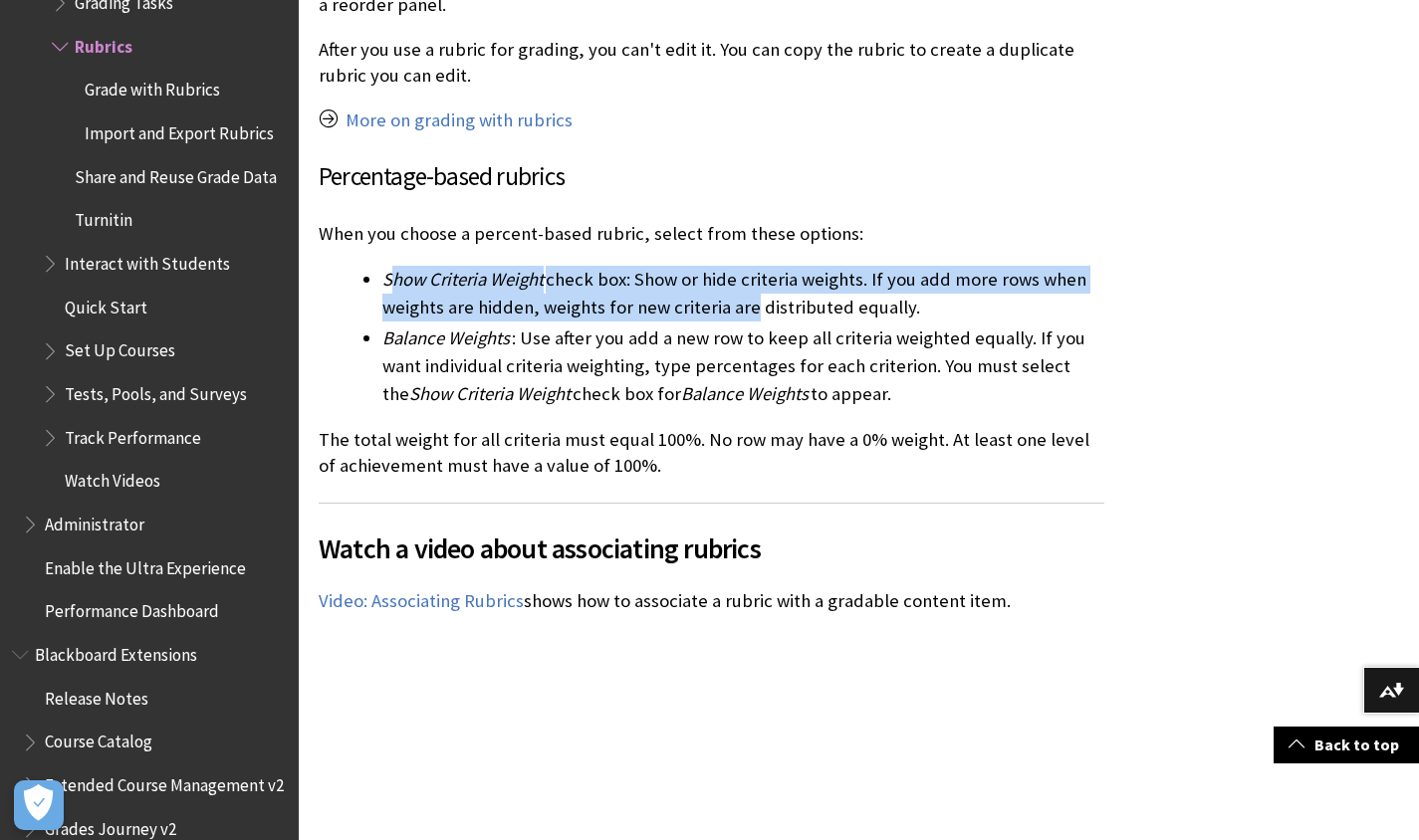 drag, startPoint x: 387, startPoint y: 287, endPoint x: 742, endPoint y: 315, distance: 356.10251 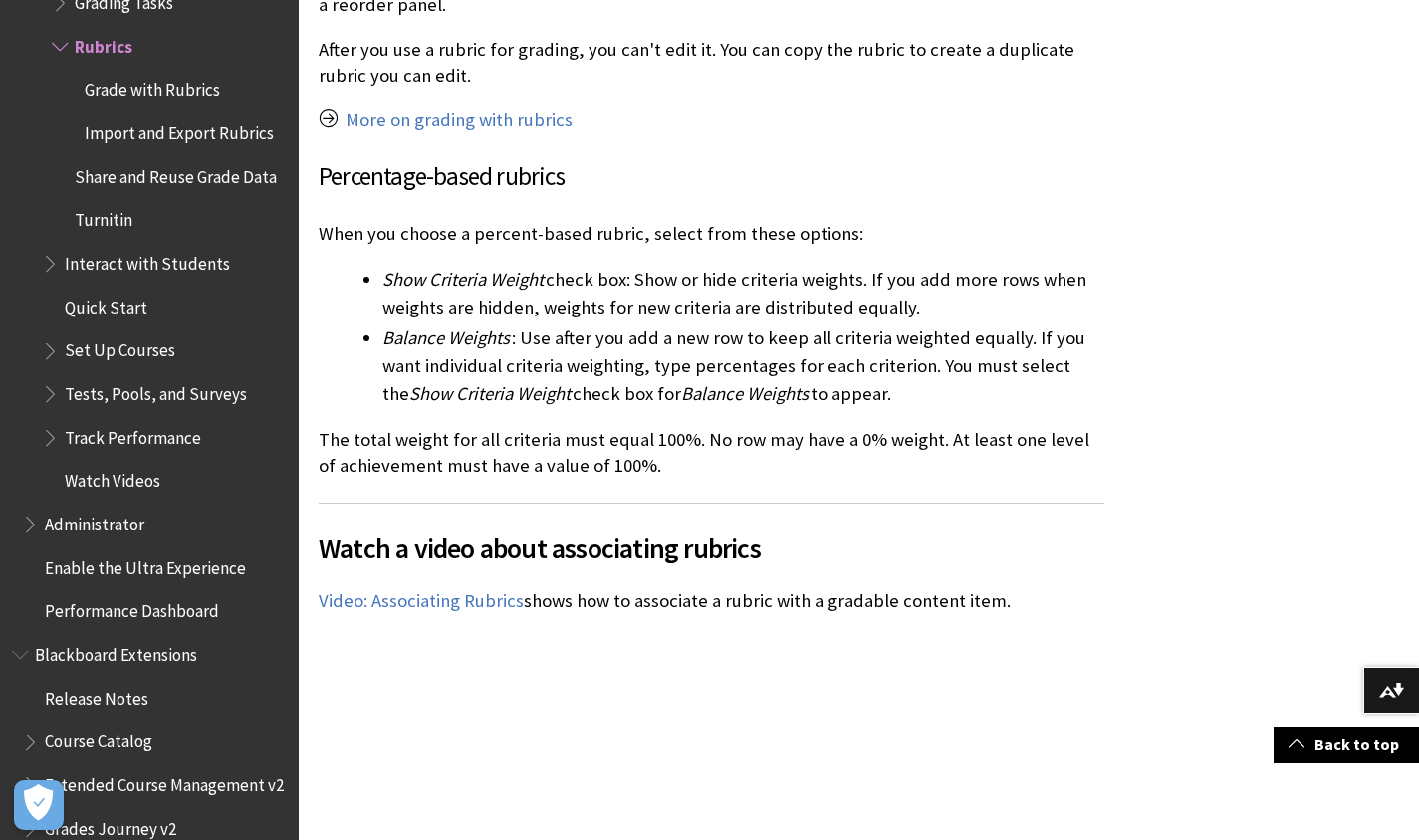 drag, startPoint x: 953, startPoint y: 309, endPoint x: 490, endPoint y: 294, distance: 463.24292 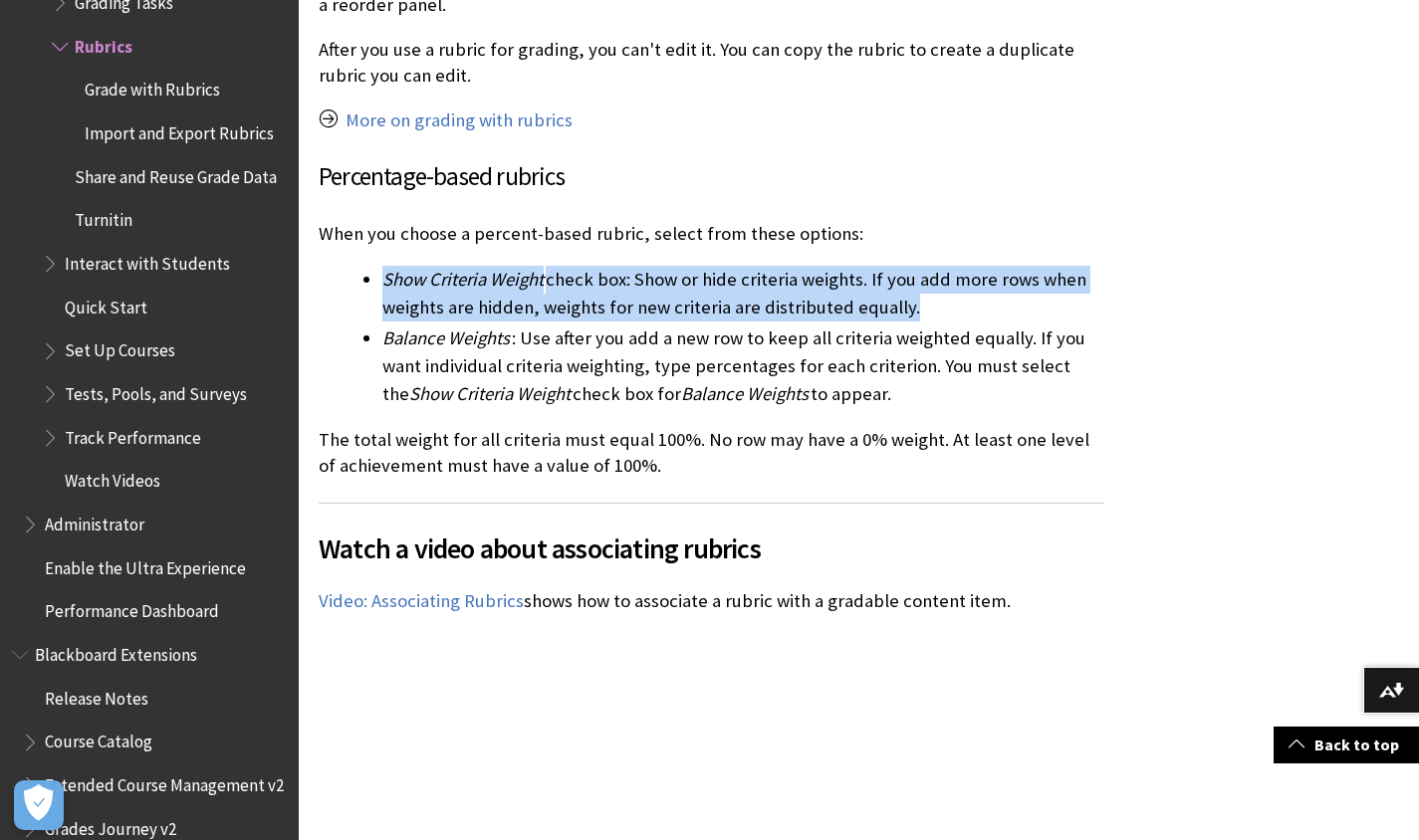 drag, startPoint x: 957, startPoint y: 315, endPoint x: 381, endPoint y: 274, distance: 577.45736 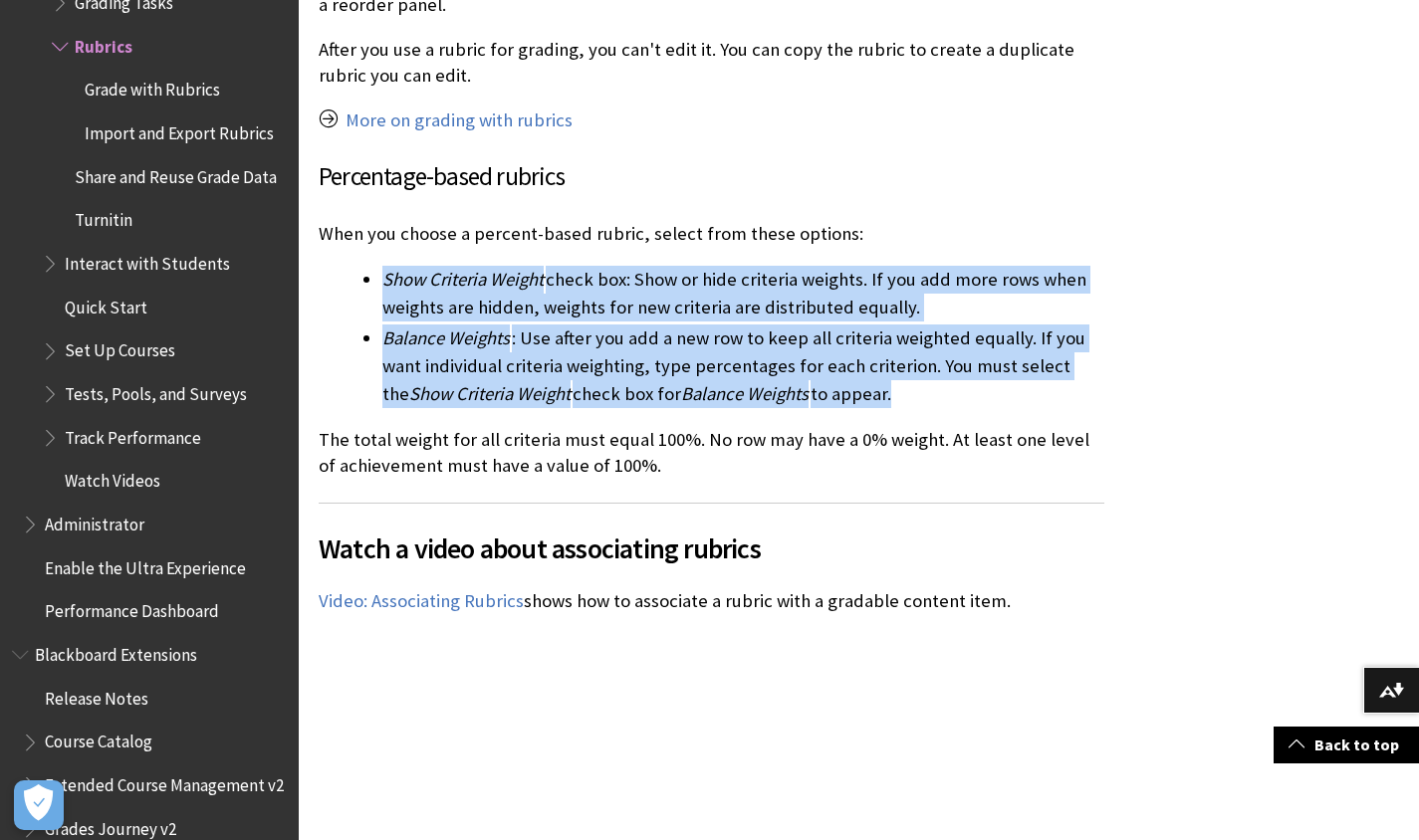 drag, startPoint x: 381, startPoint y: 274, endPoint x: 861, endPoint y: 379, distance: 491.35018 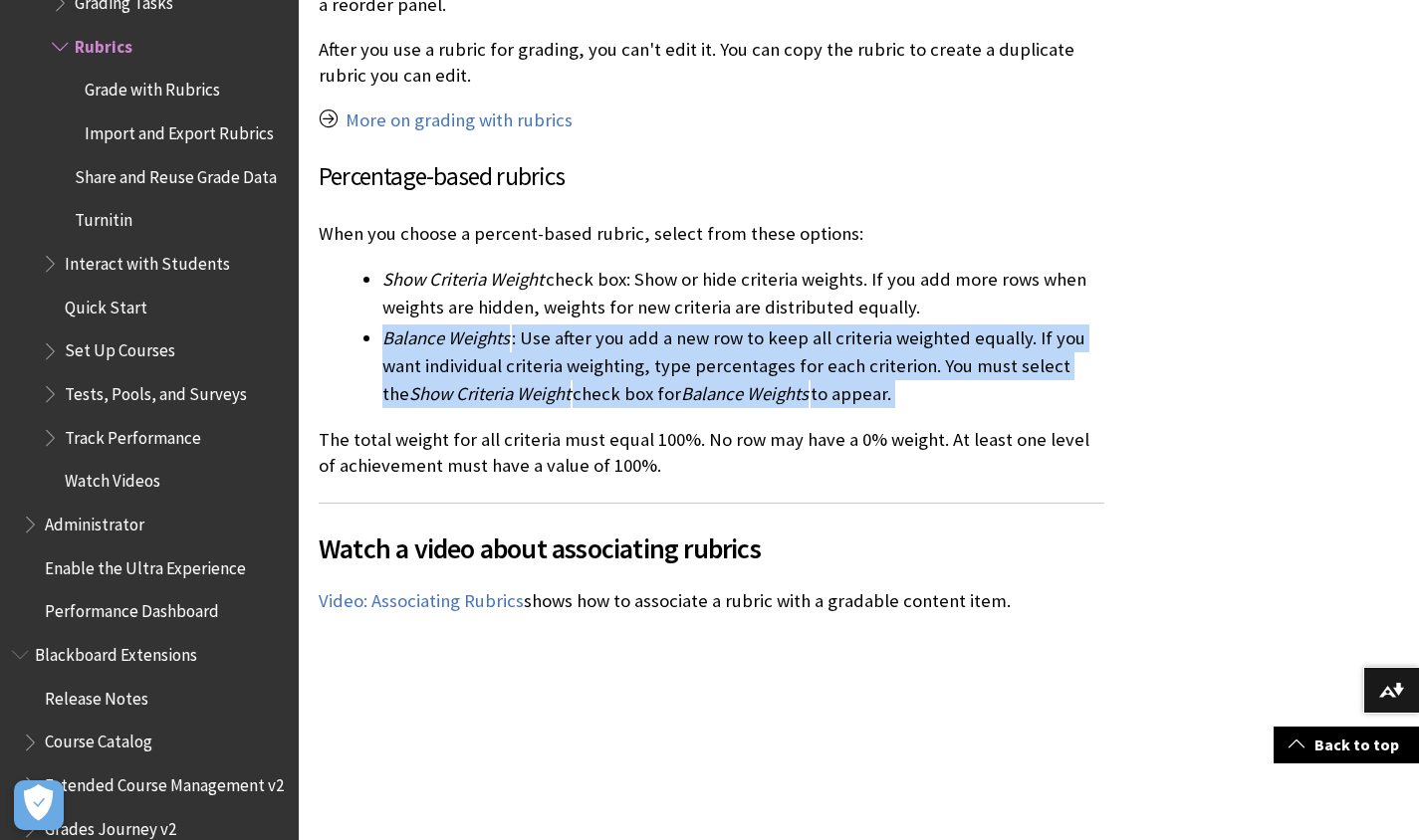 drag, startPoint x: 381, startPoint y: 338, endPoint x: 951, endPoint y: 382, distance: 571.6957 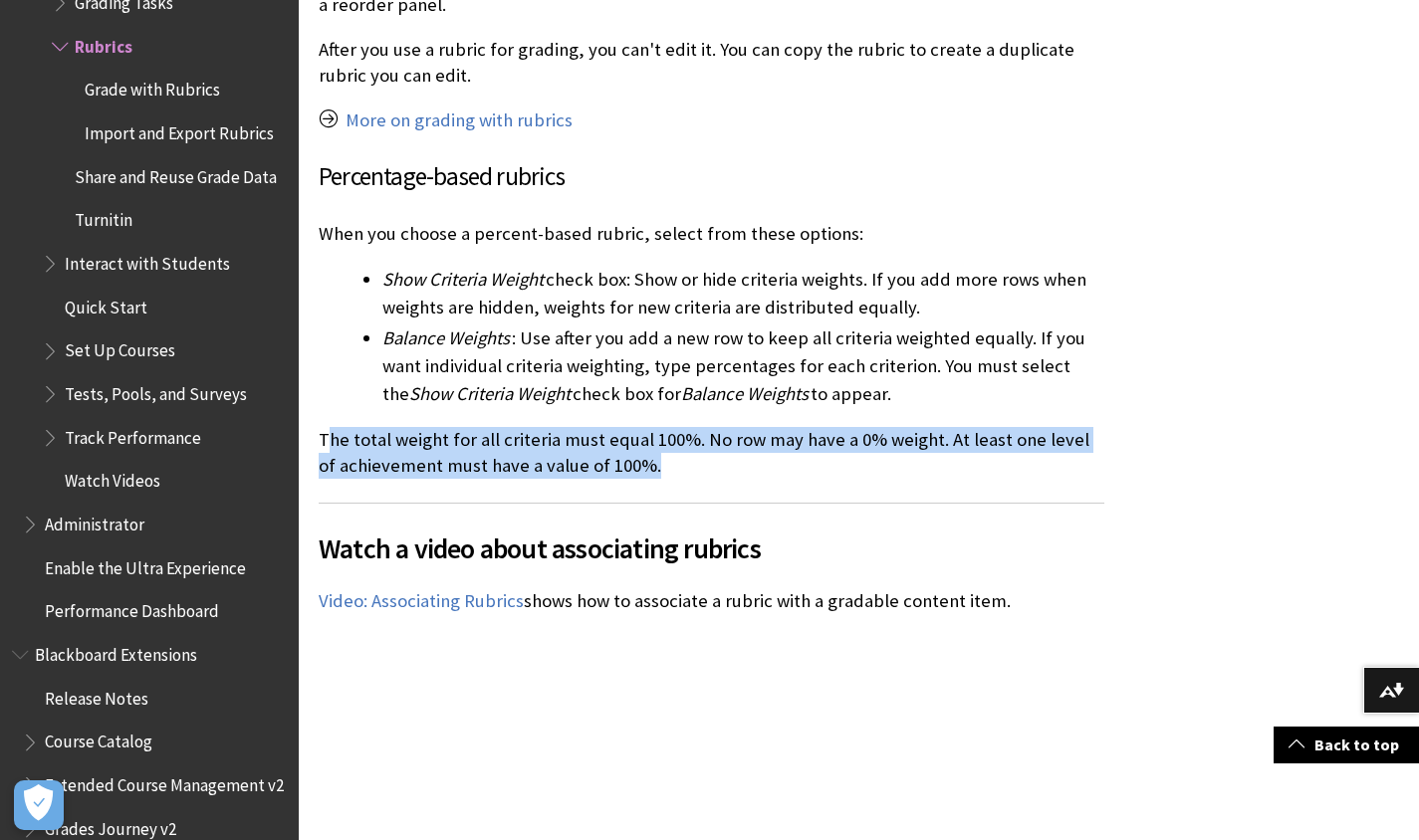 drag, startPoint x: 333, startPoint y: 435, endPoint x: 715, endPoint y: 475, distance: 384.0885 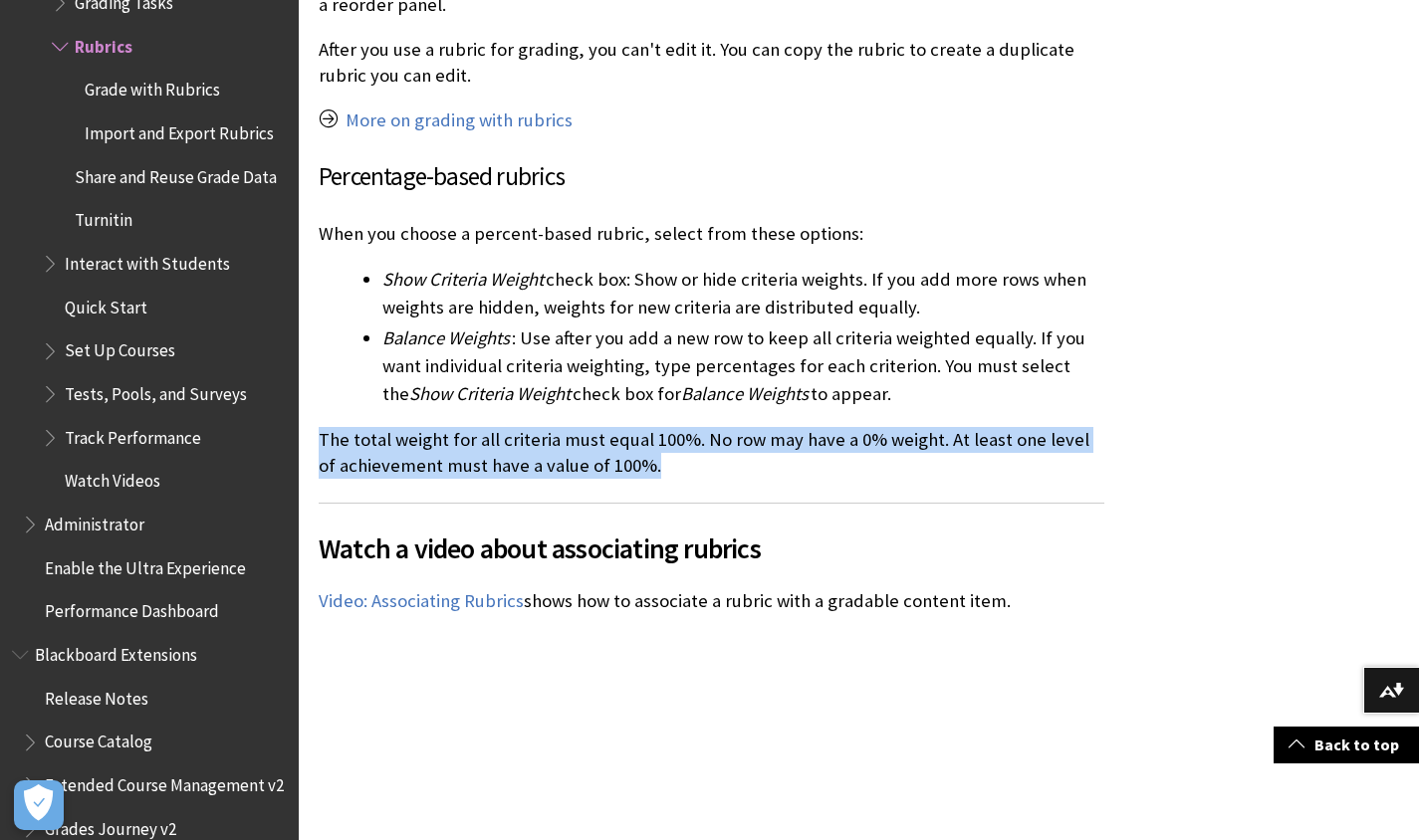 drag, startPoint x: 702, startPoint y: 462, endPoint x: 316, endPoint y: 436, distance: 386.87466 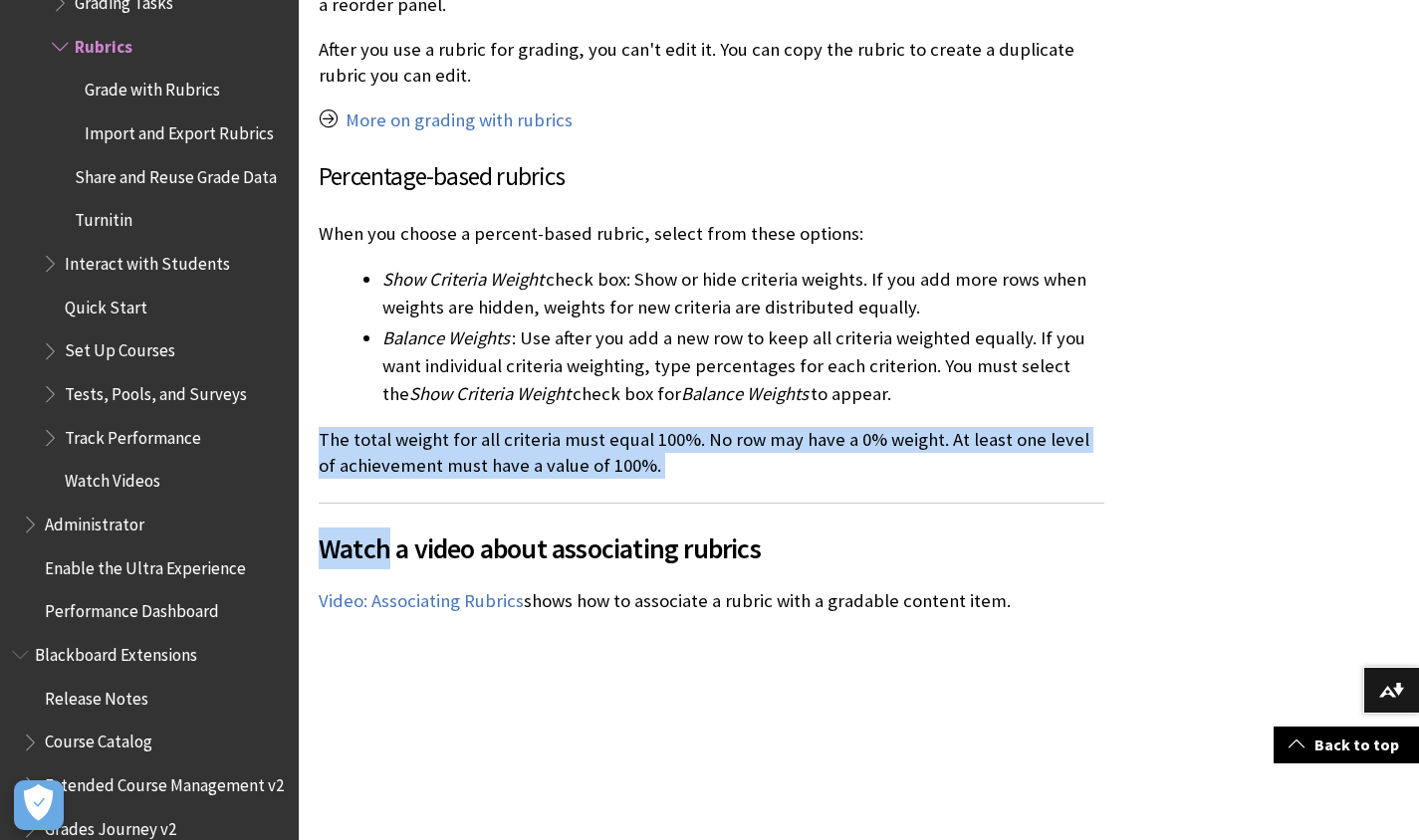 drag, startPoint x: 316, startPoint y: 436, endPoint x: 787, endPoint y: 489, distance: 473.97257 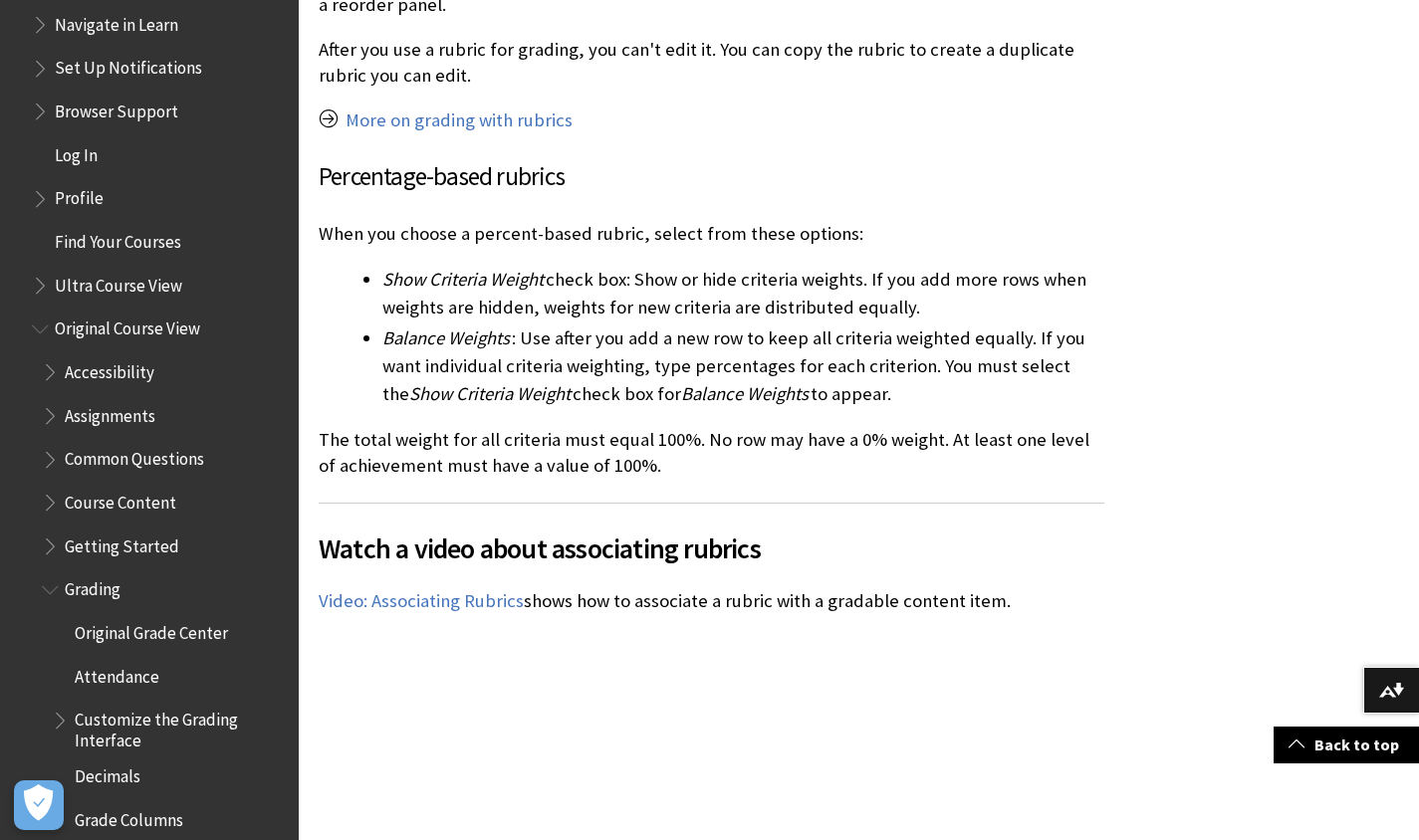 scroll, scrollTop: 2167, scrollLeft: 0, axis: vertical 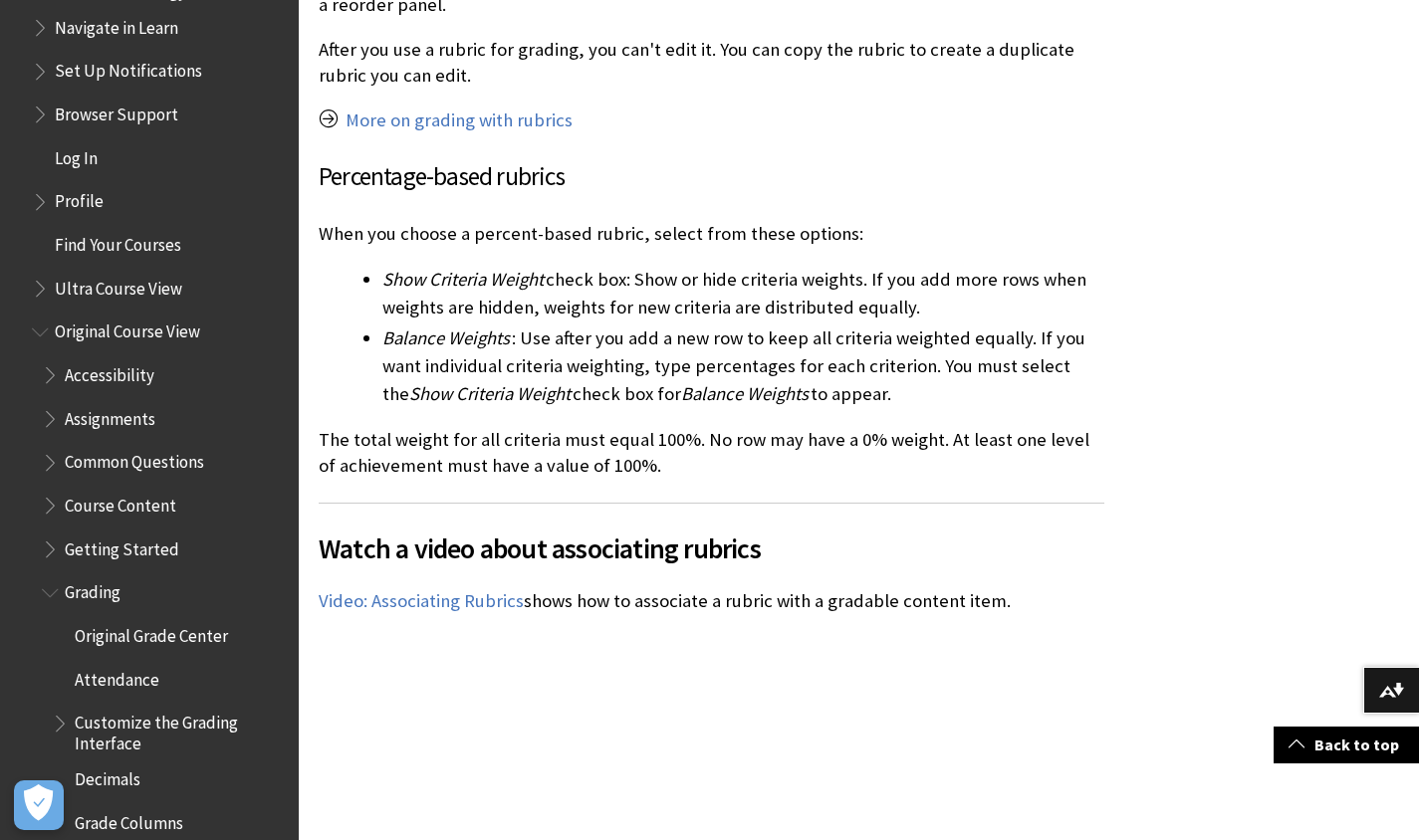 click at bounding box center (52, 588) 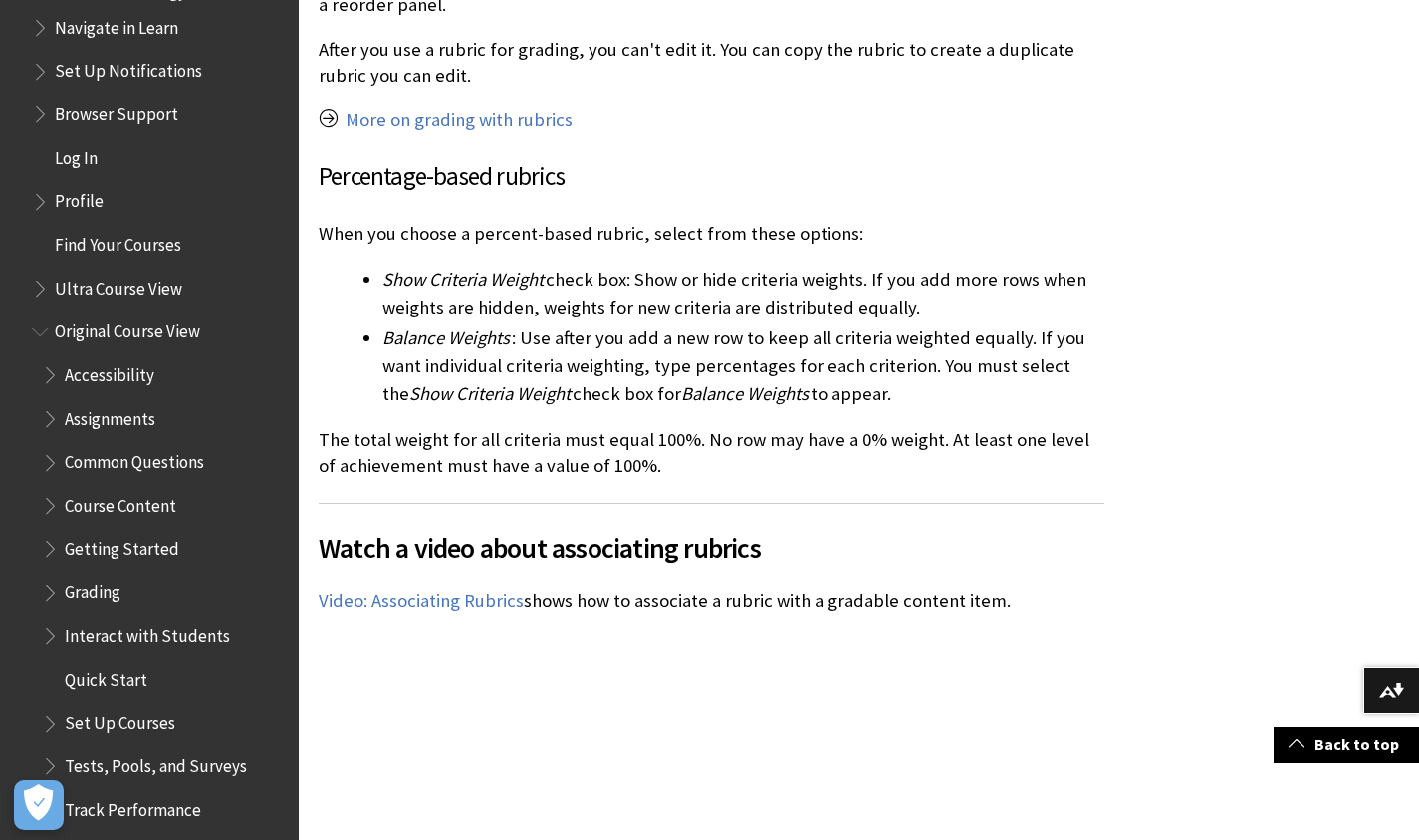 click on "Original Course View" at bounding box center [127, 328] 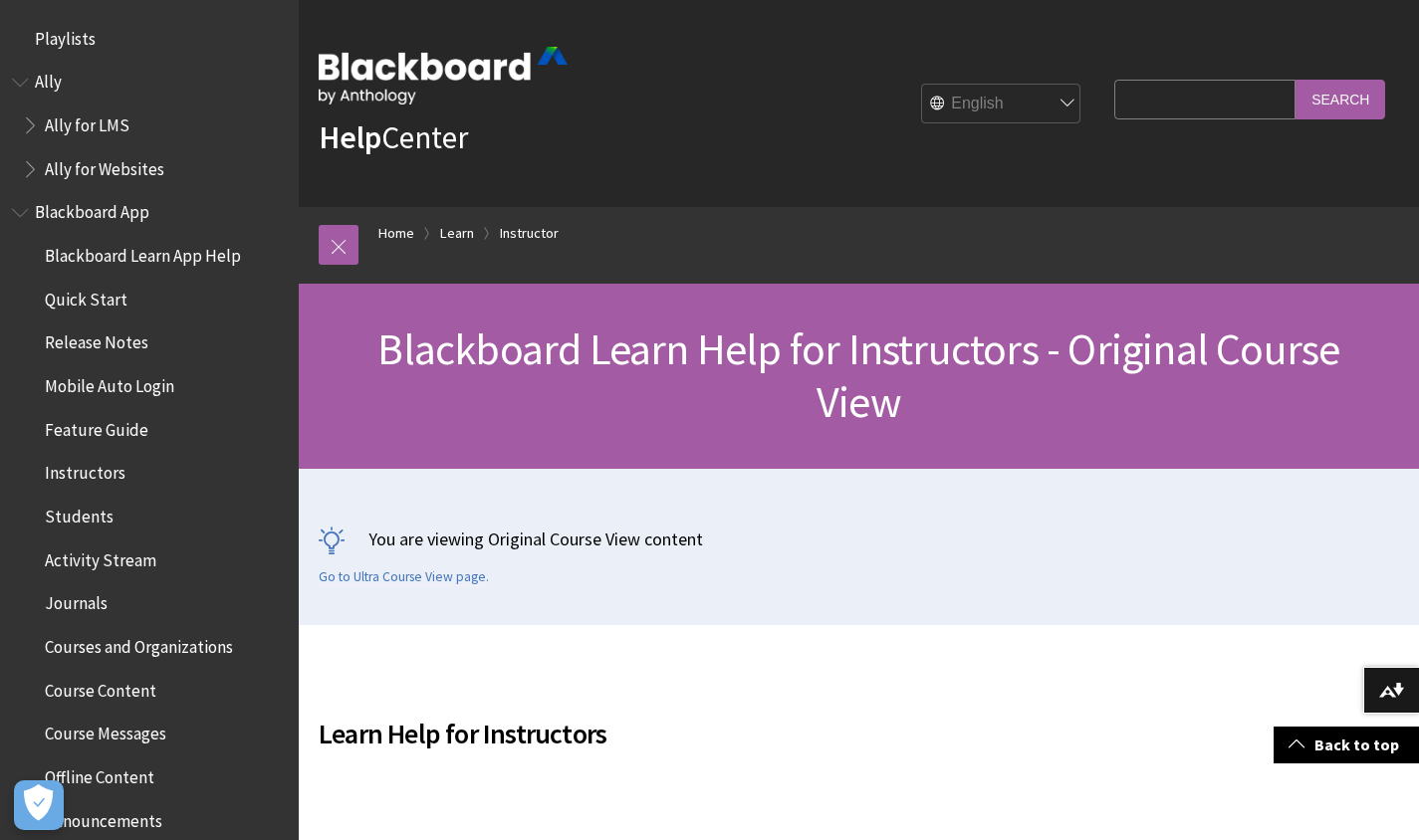 scroll, scrollTop: 717, scrollLeft: 0, axis: vertical 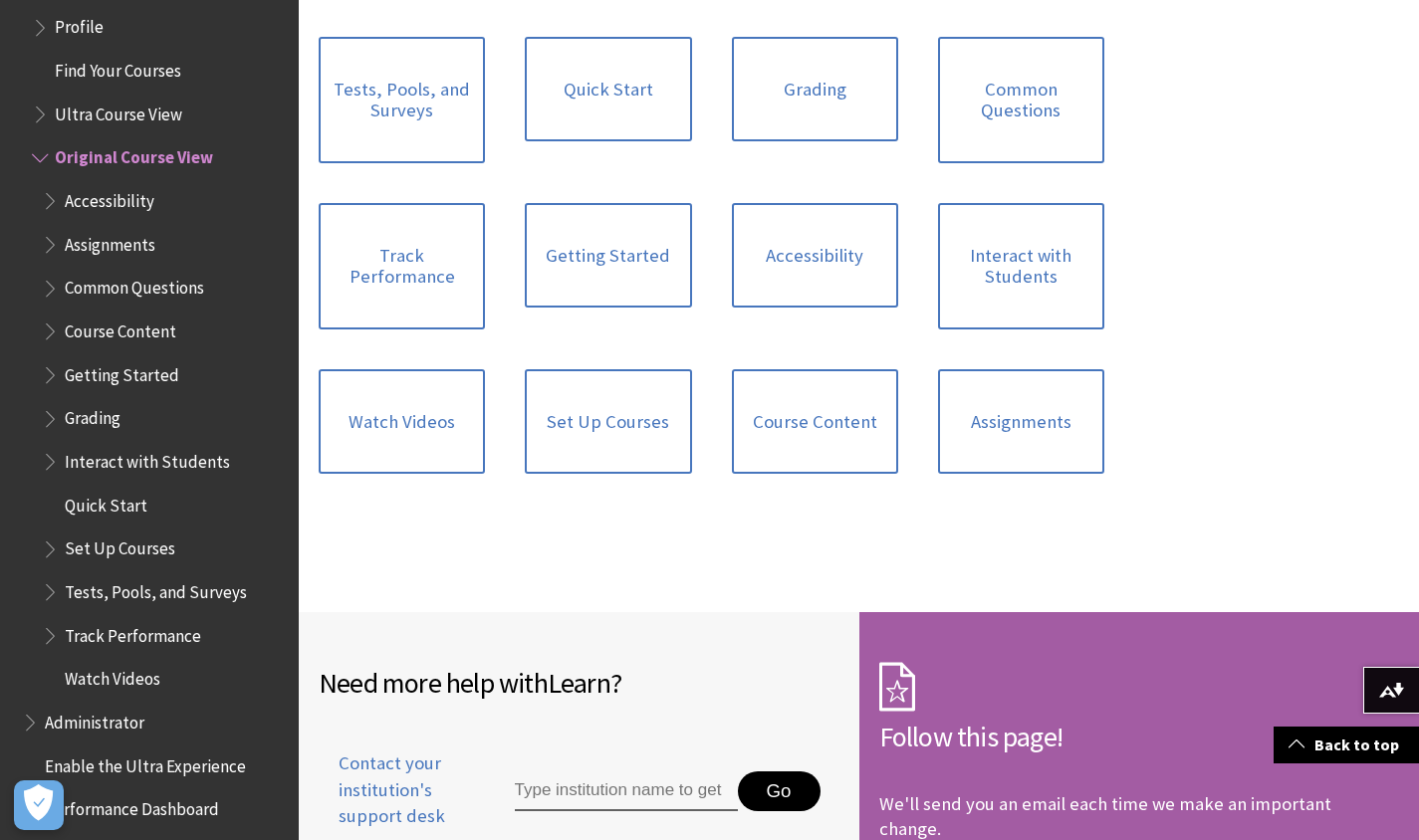 click on "Accessibility" at bounding box center (110, 197) 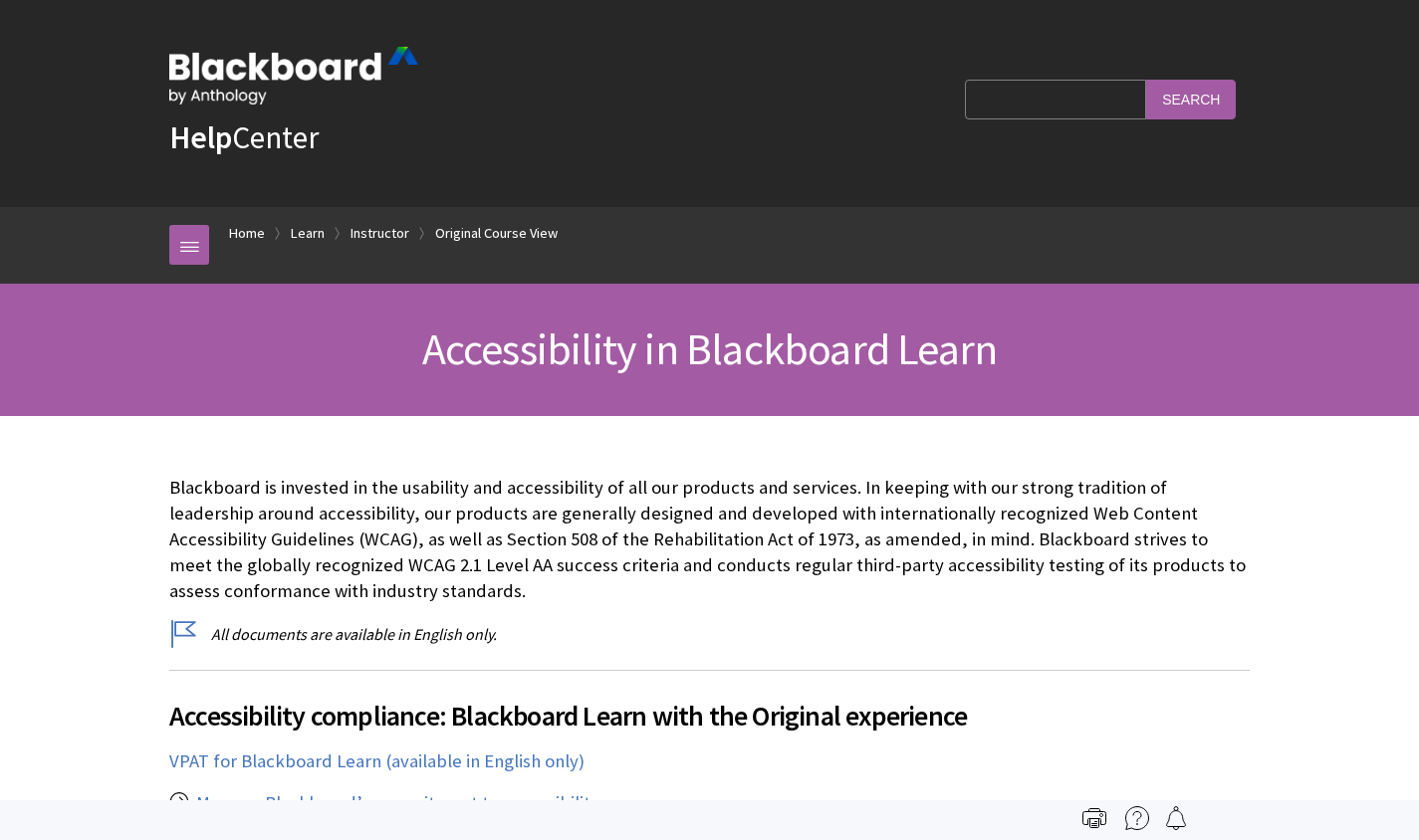 scroll, scrollTop: 0, scrollLeft: 0, axis: both 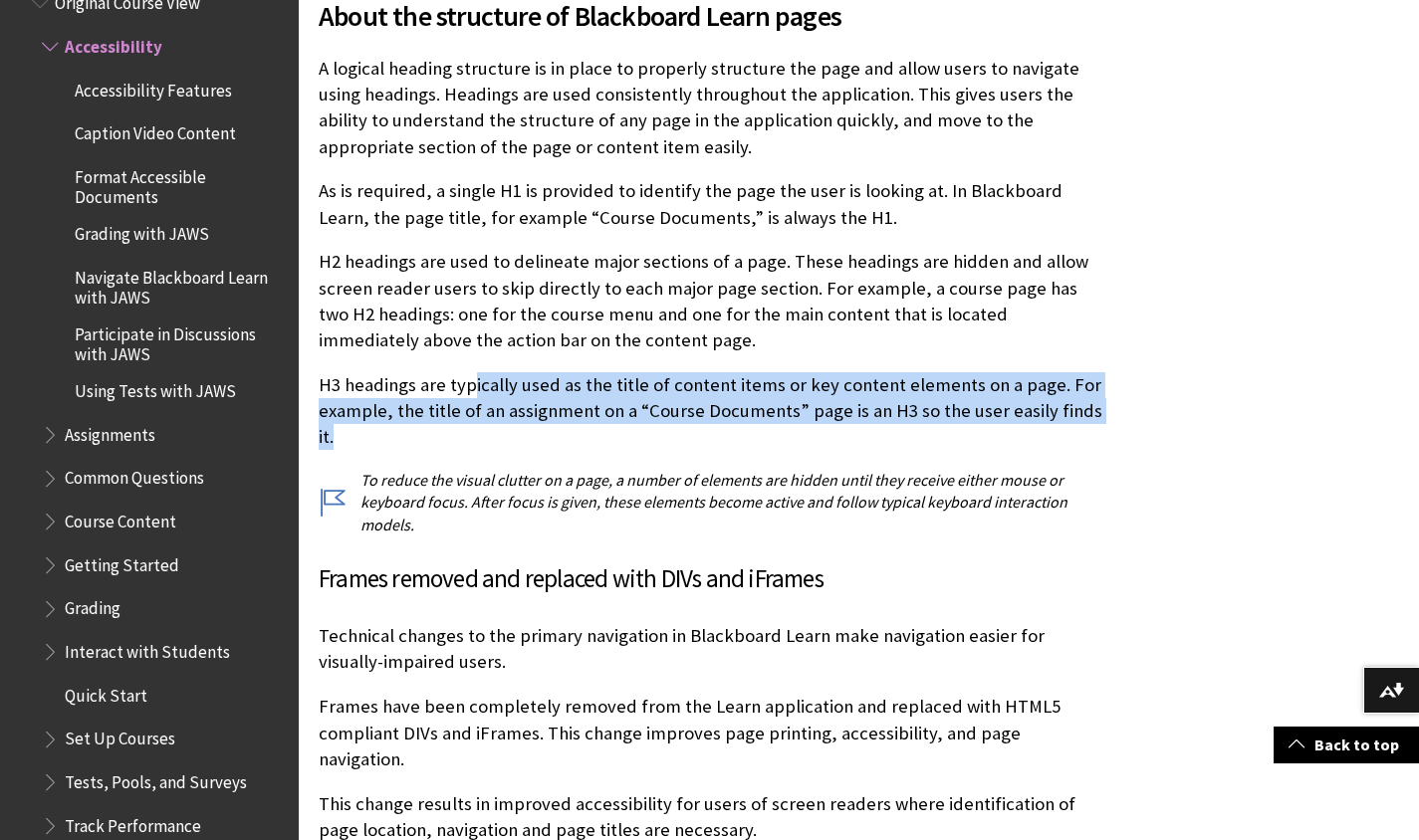 drag, startPoint x: 1103, startPoint y: 408, endPoint x: 474, endPoint y: 383, distance: 629.49662 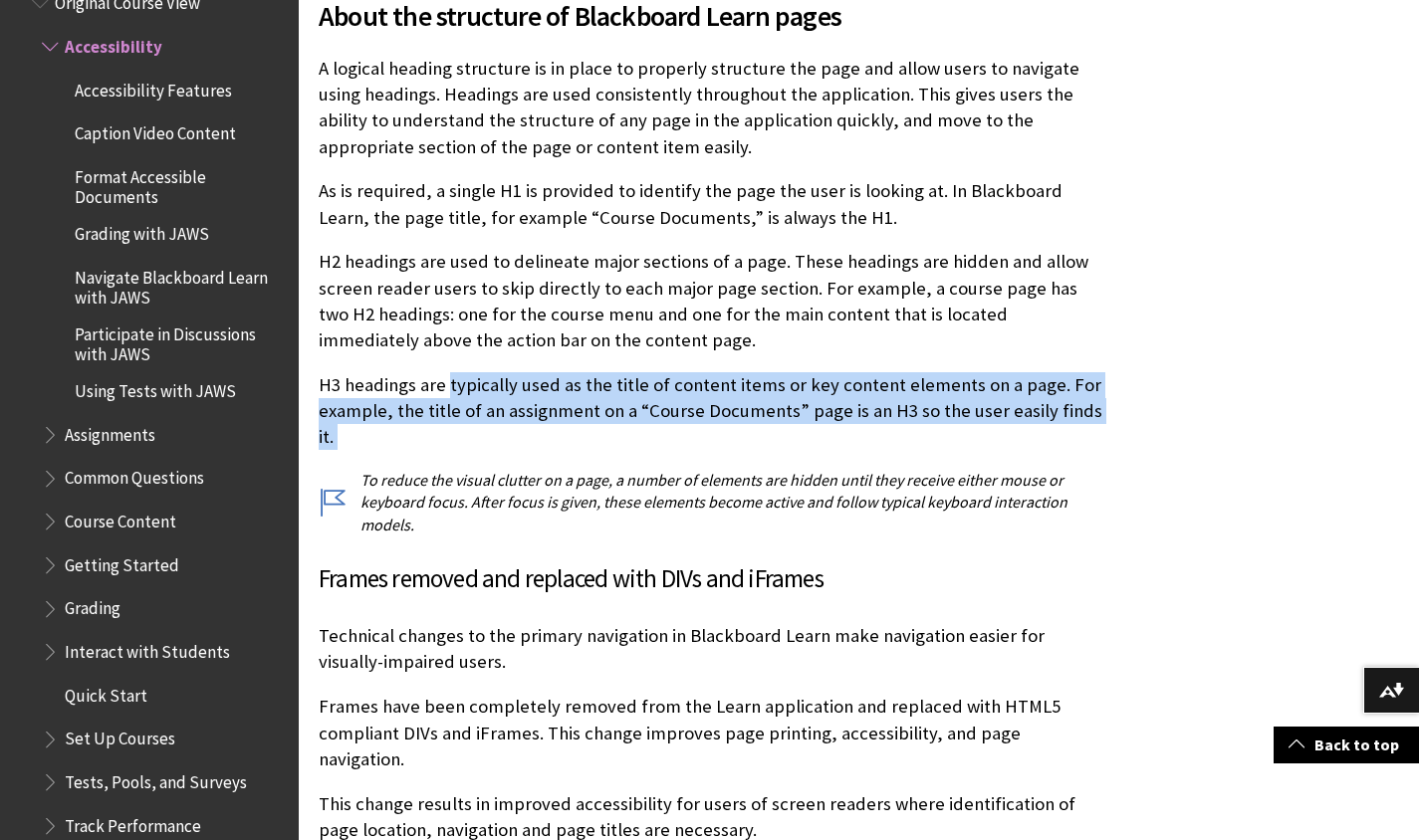 drag, startPoint x: 474, startPoint y: 383, endPoint x: 1125, endPoint y: 420, distance: 652.0506 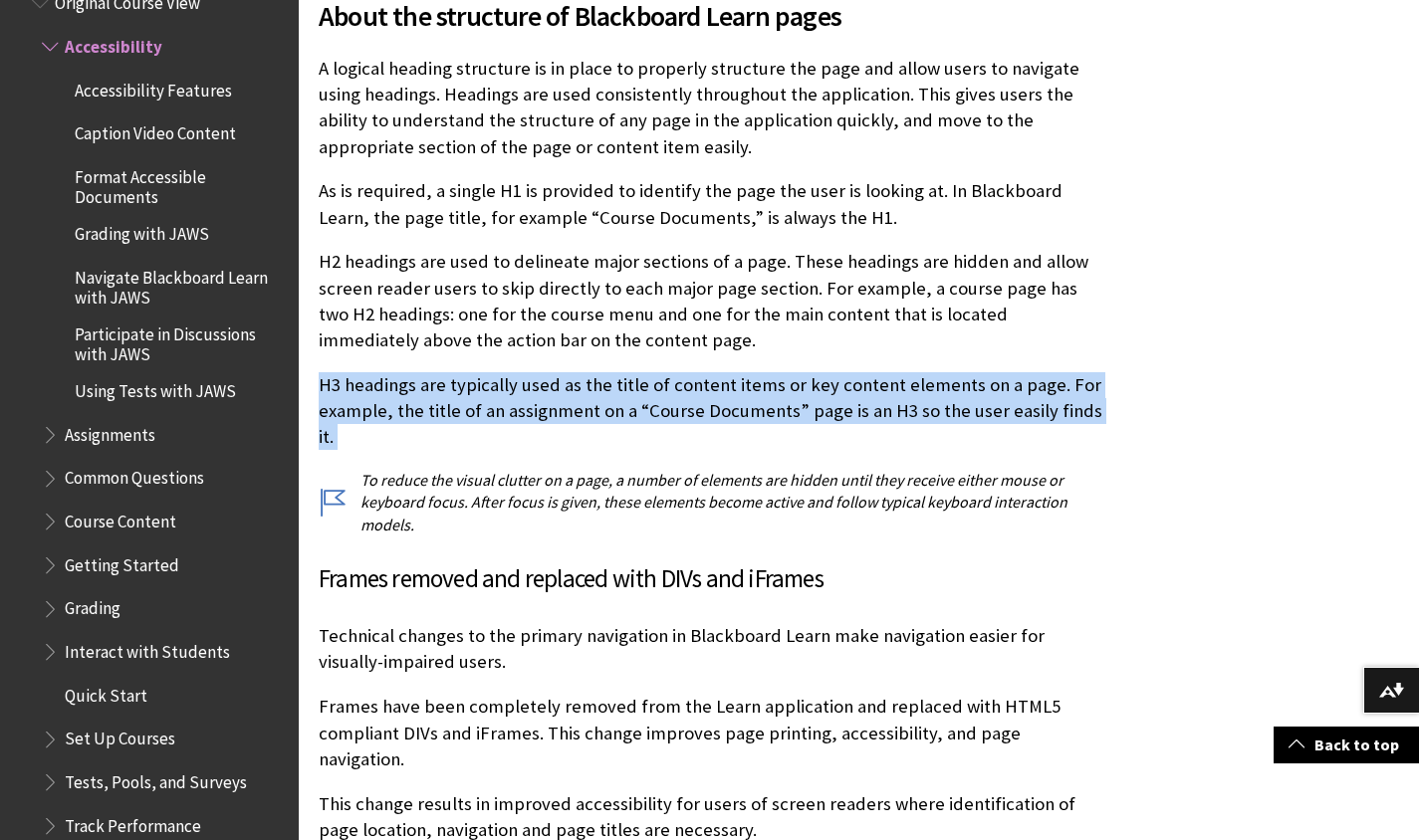 drag, startPoint x: 1125, startPoint y: 420, endPoint x: 321, endPoint y: 384, distance: 804.8056 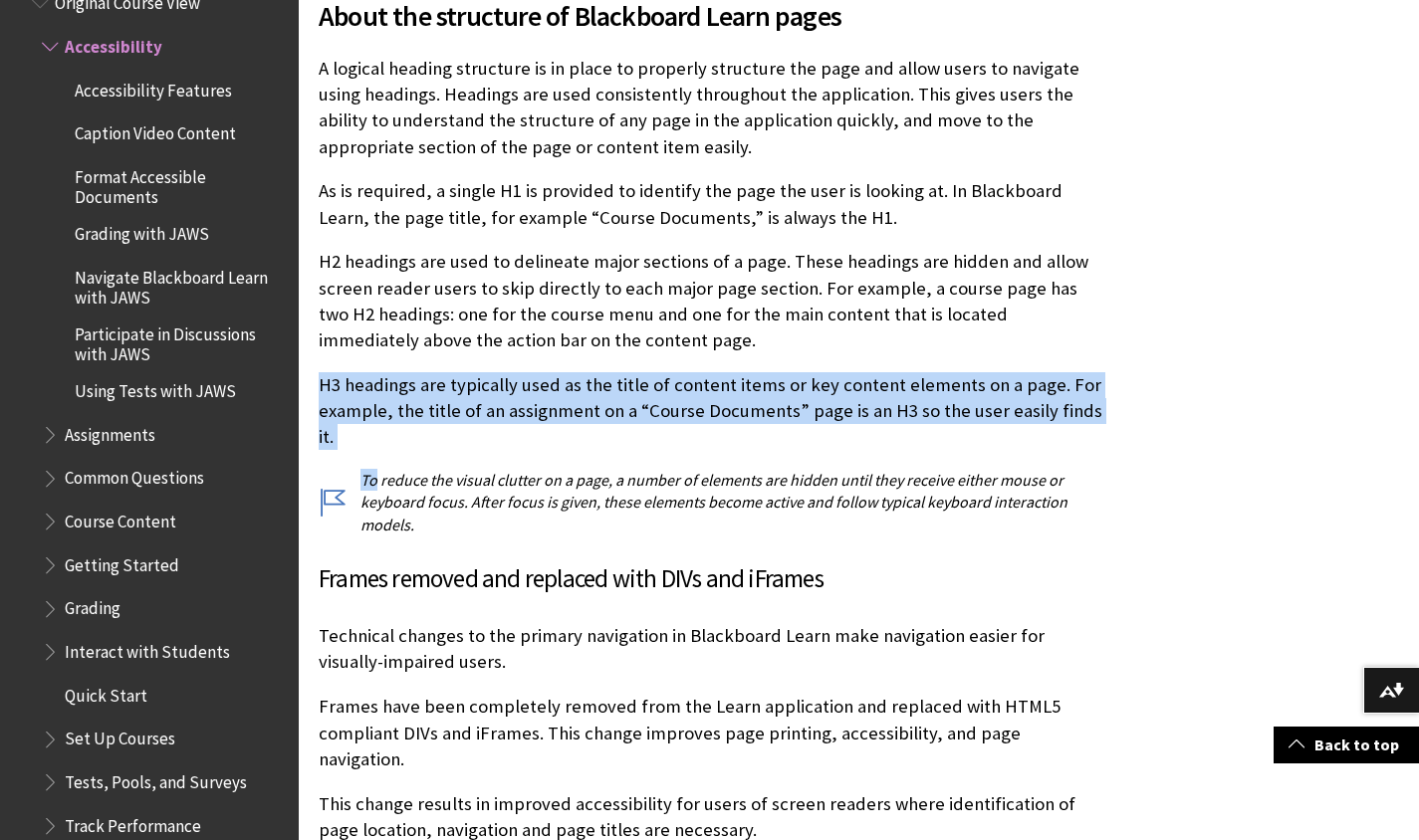drag, startPoint x: 321, startPoint y: 384, endPoint x: 1064, endPoint y: 425, distance: 744.13036 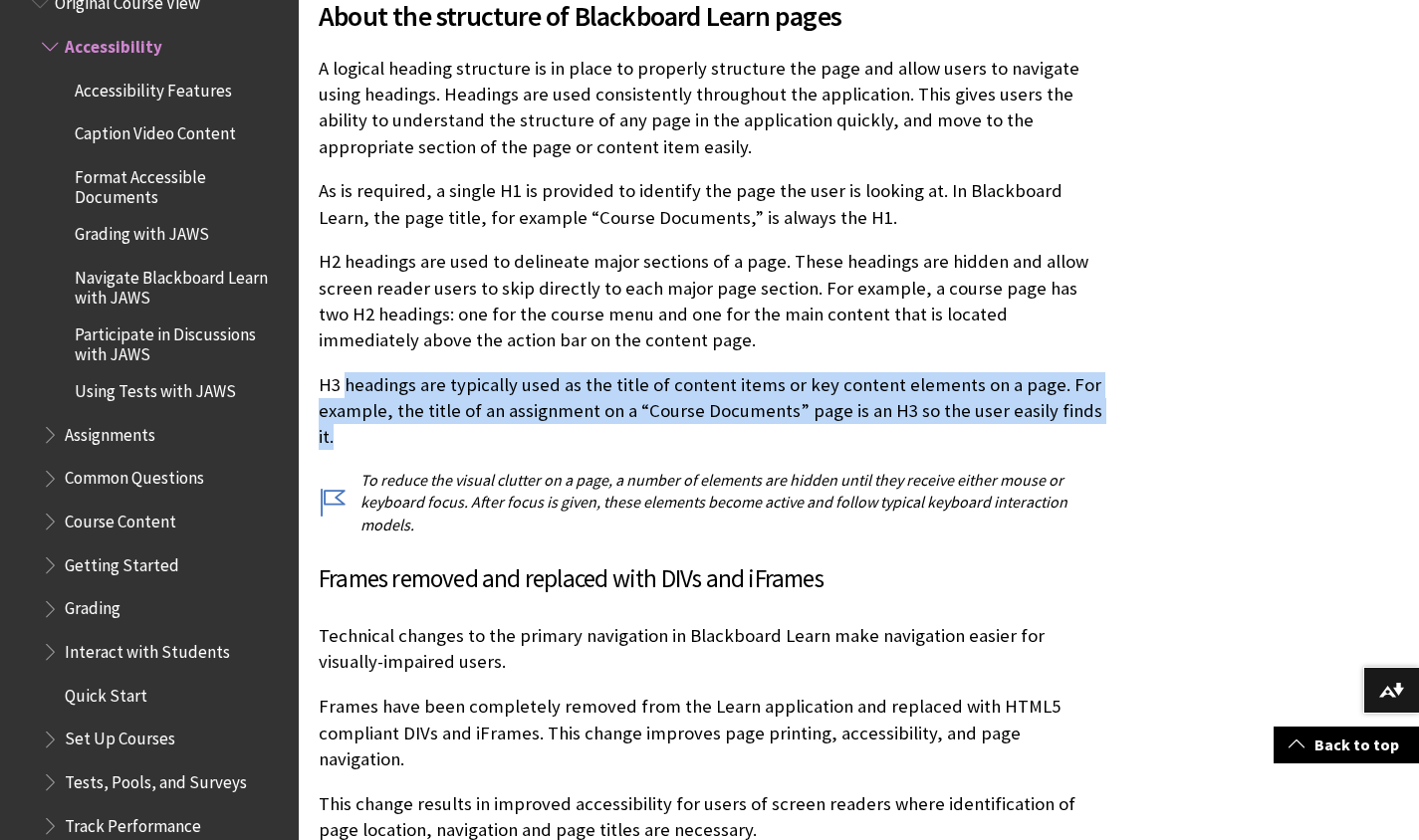 drag, startPoint x: 1110, startPoint y: 411, endPoint x: 343, endPoint y: 392, distance: 767.2353 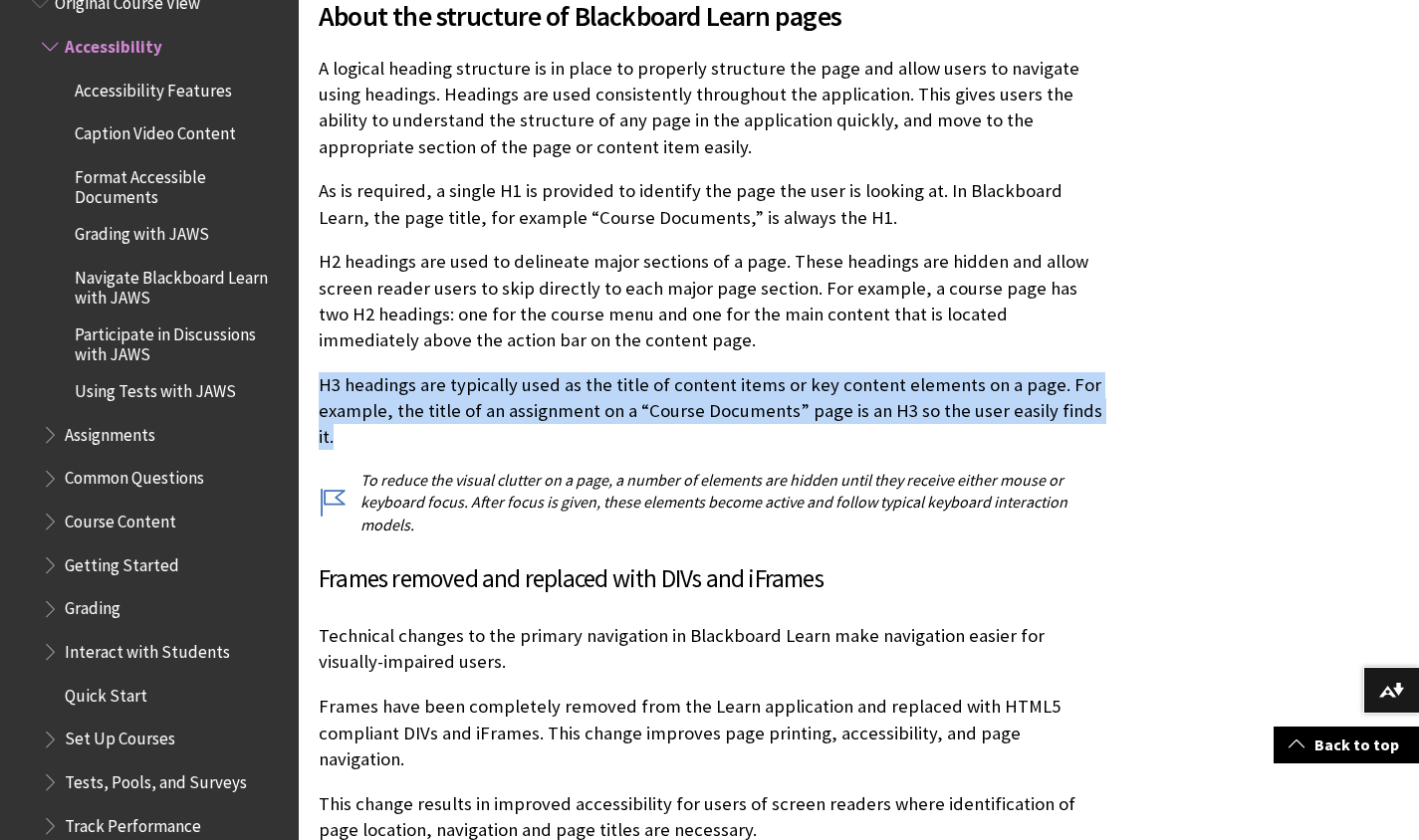 drag, startPoint x: 323, startPoint y: 386, endPoint x: 1121, endPoint y: 416, distance: 798.5637 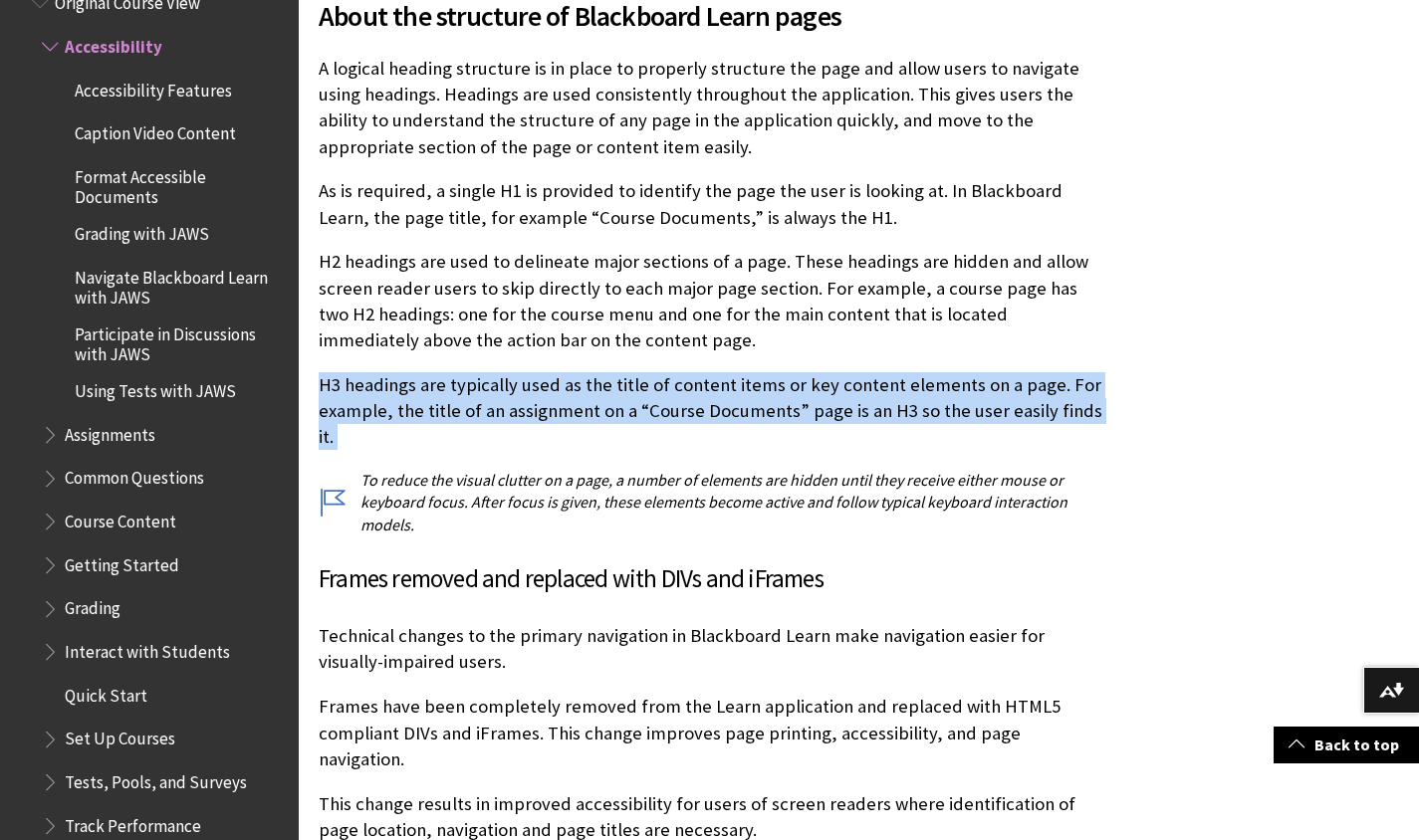 drag, startPoint x: 1121, startPoint y: 416, endPoint x: 317, endPoint y: 386, distance: 804.55951 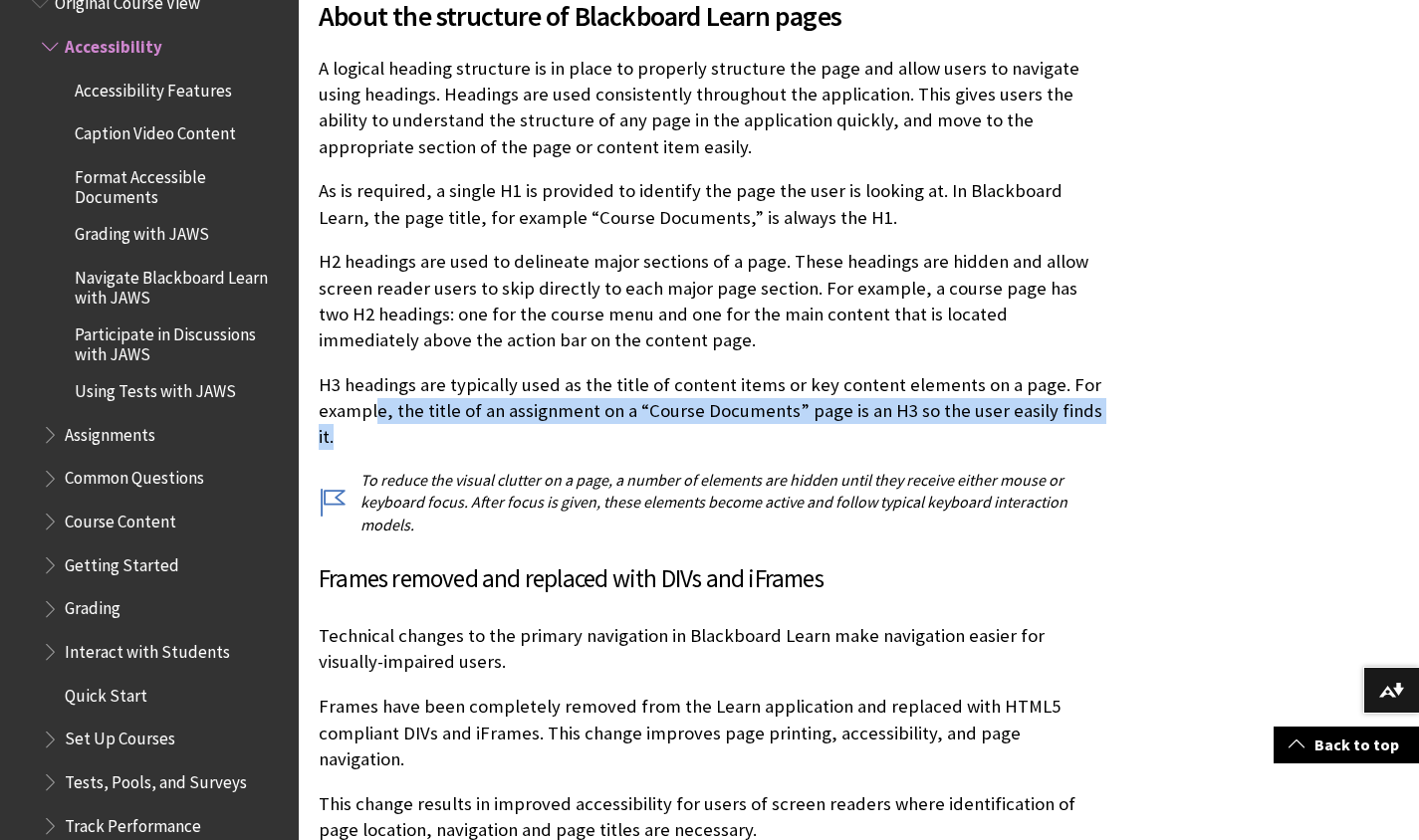 drag, startPoint x: 1108, startPoint y: 420, endPoint x: 379, endPoint y: 397, distance: 729.36274 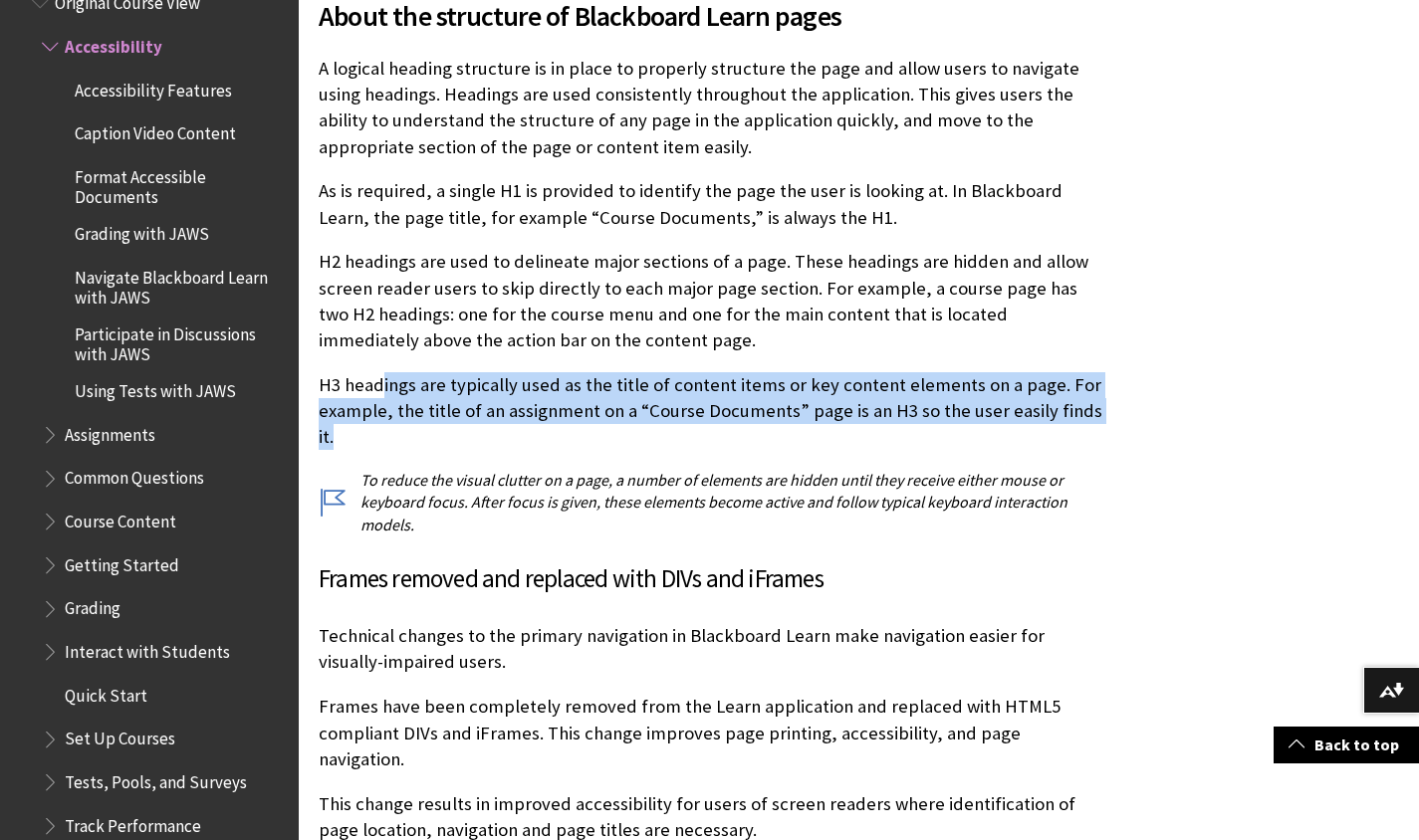 click on "H3 headings are typically used as the title of content items or key content elements on a page. For example, the title of an assignment on a “Course Documents” page is an H3 so the user easily finds it." at bounding box center [711, 411] 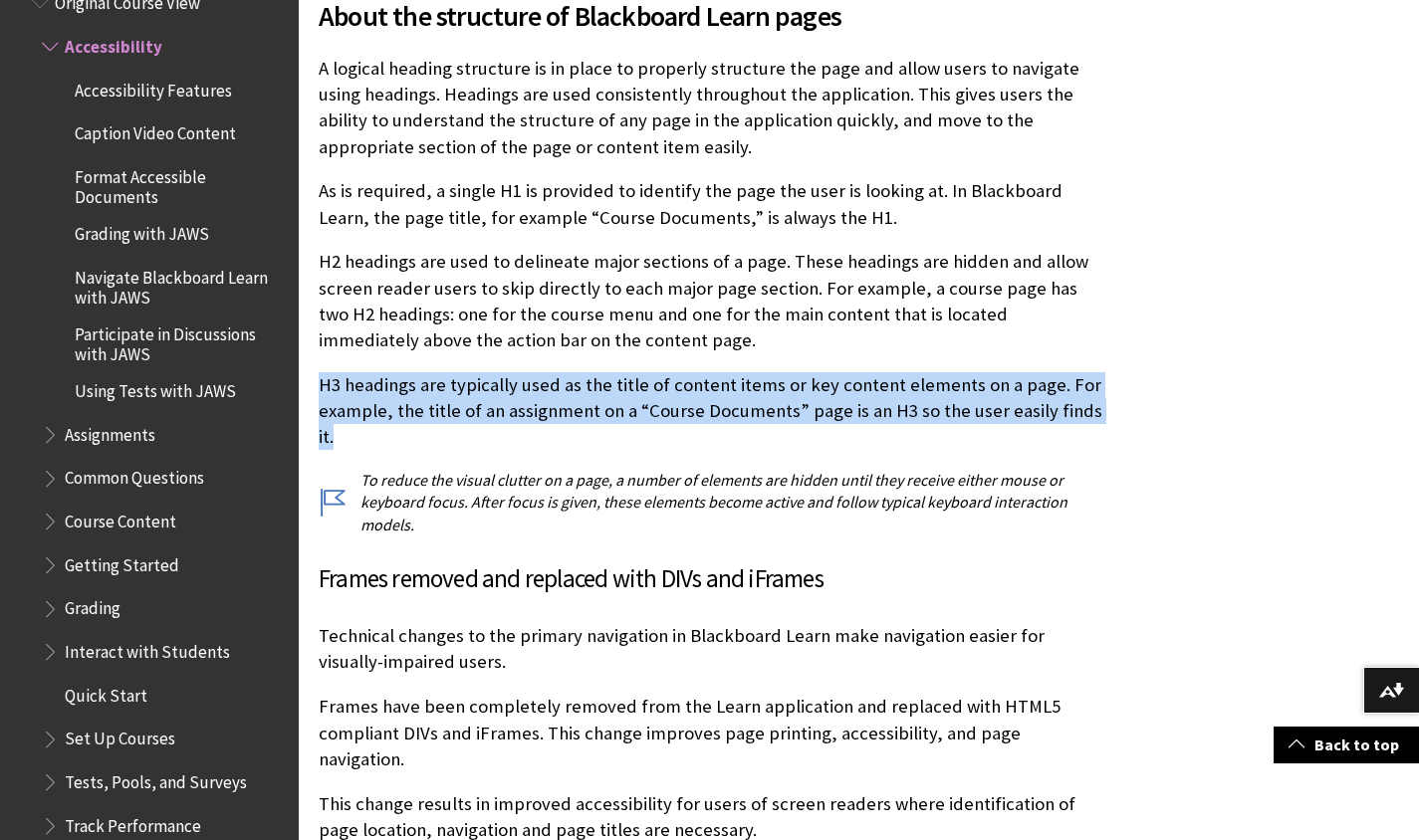 drag, startPoint x: 316, startPoint y: 385, endPoint x: 1128, endPoint y: 418, distance: 812.67 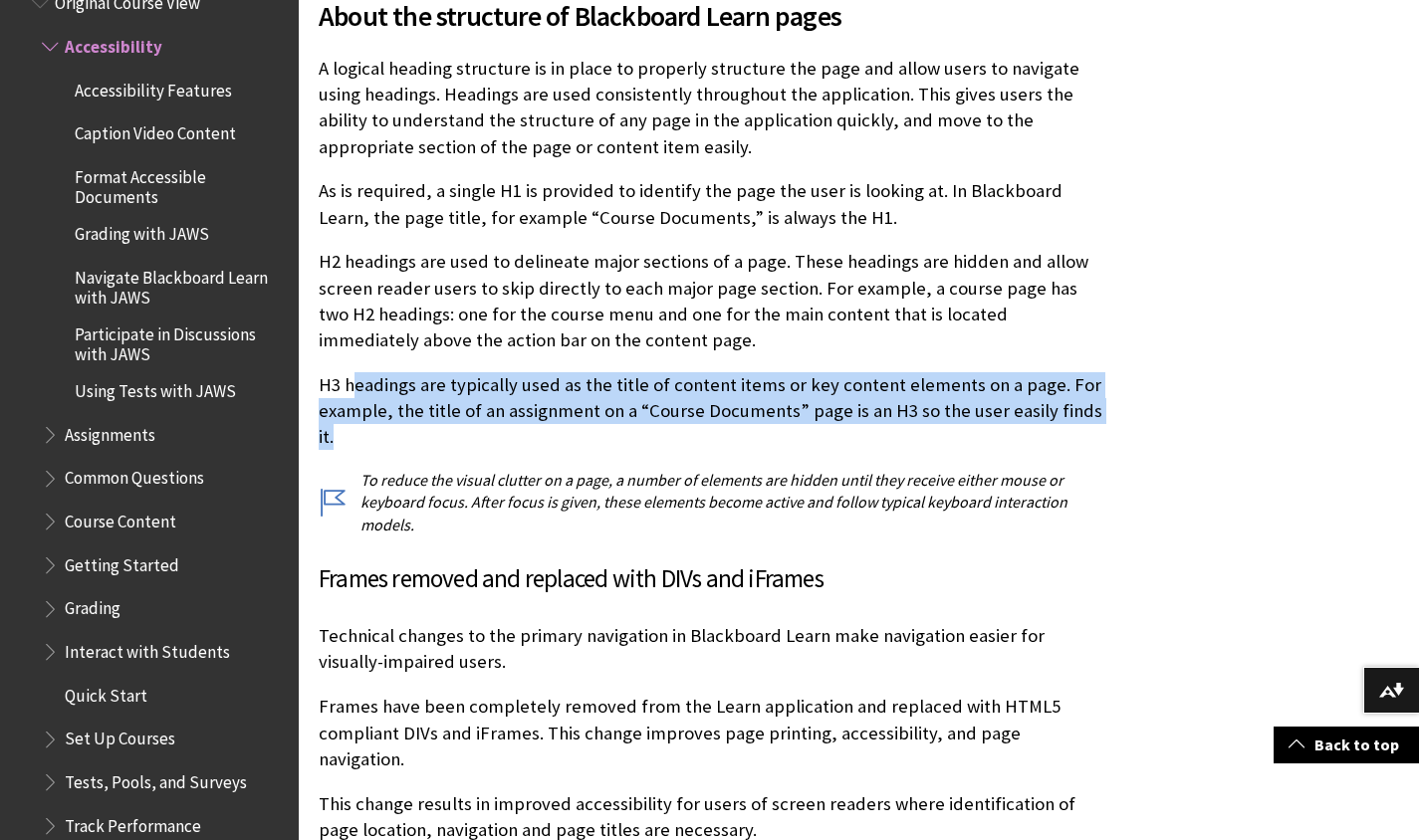 drag, startPoint x: 1093, startPoint y: 412, endPoint x: 355, endPoint y: 391, distance: 738.2987 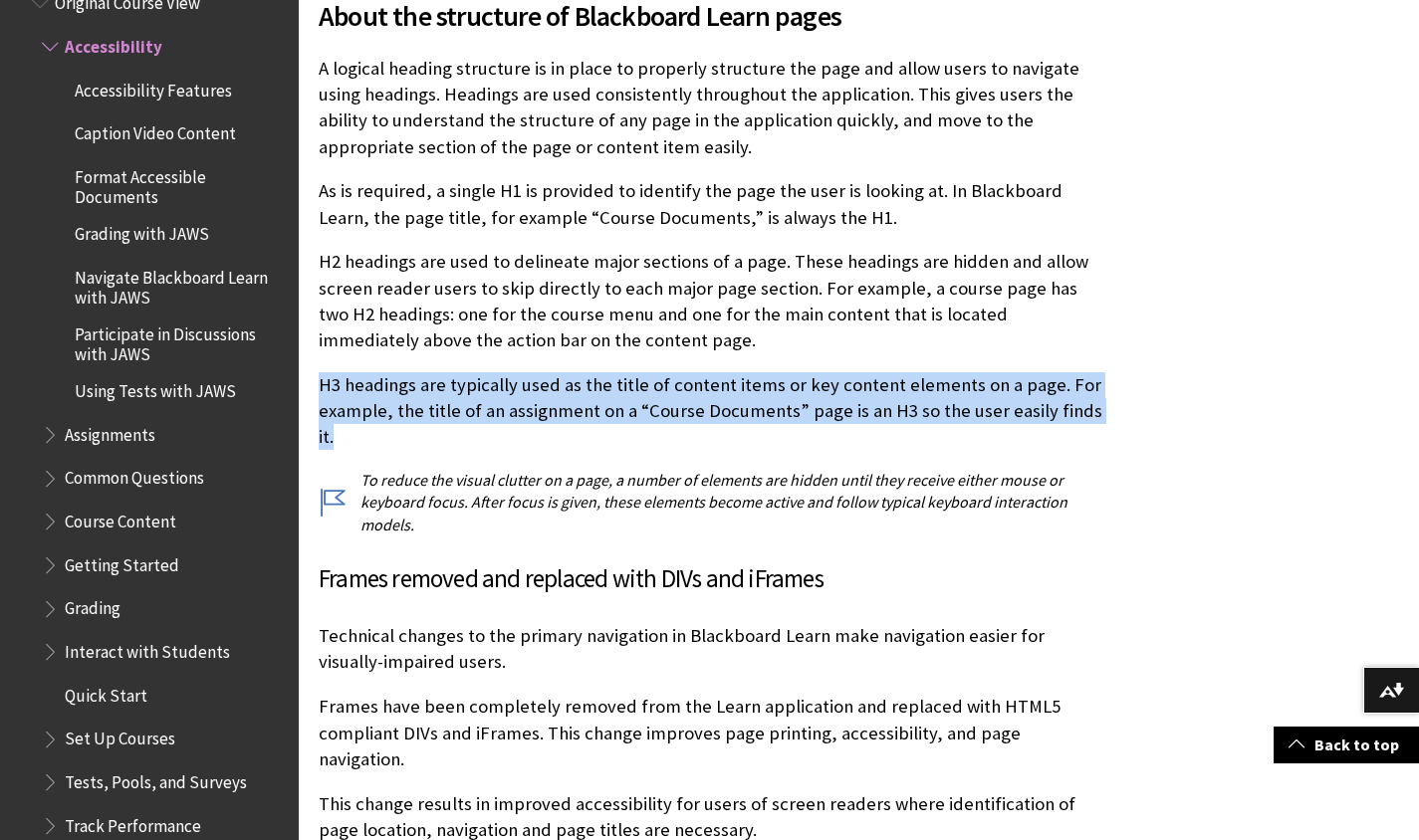 drag, startPoint x: 317, startPoint y: 382, endPoint x: 1126, endPoint y: 421, distance: 809.9395 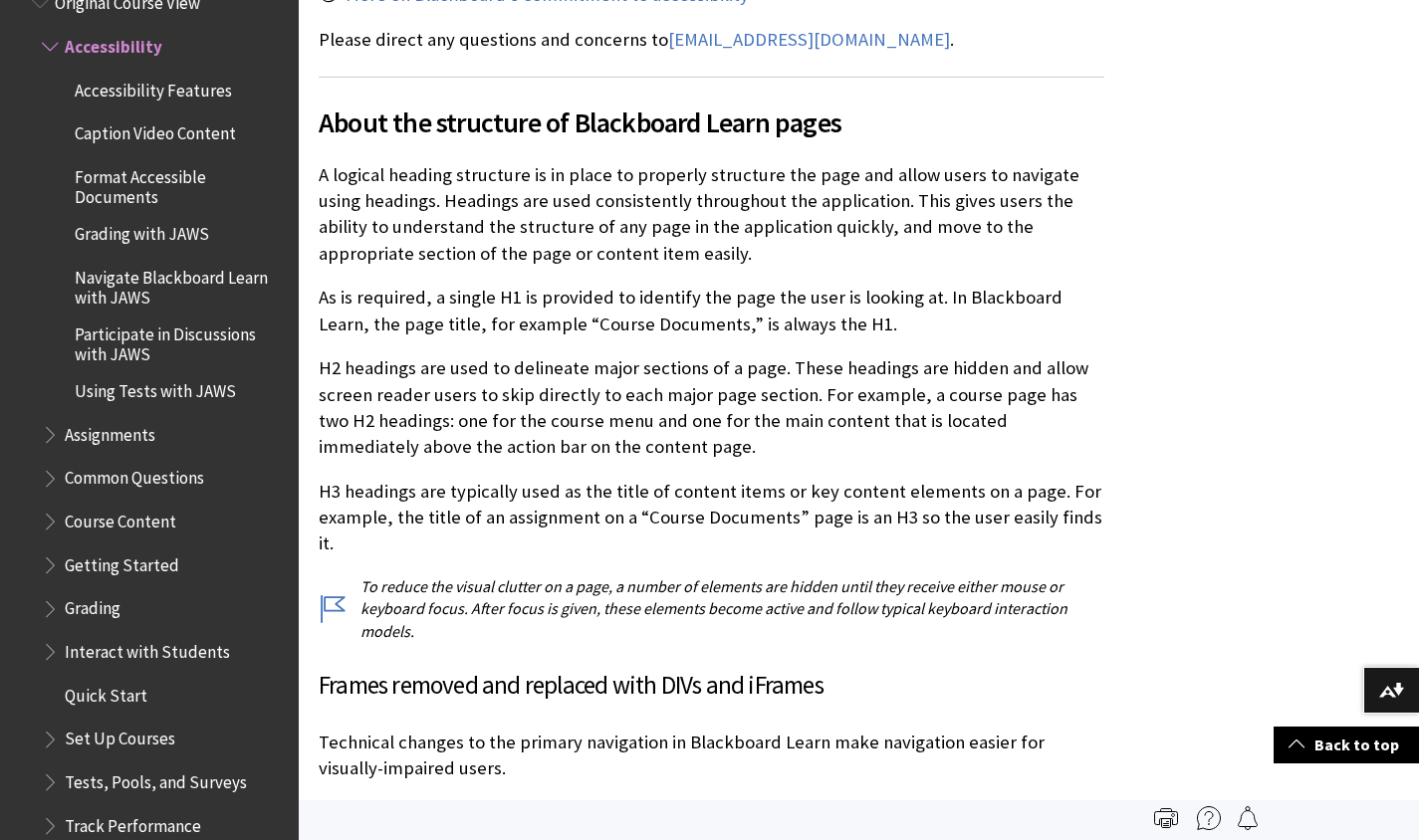 scroll, scrollTop: 870, scrollLeft: 0, axis: vertical 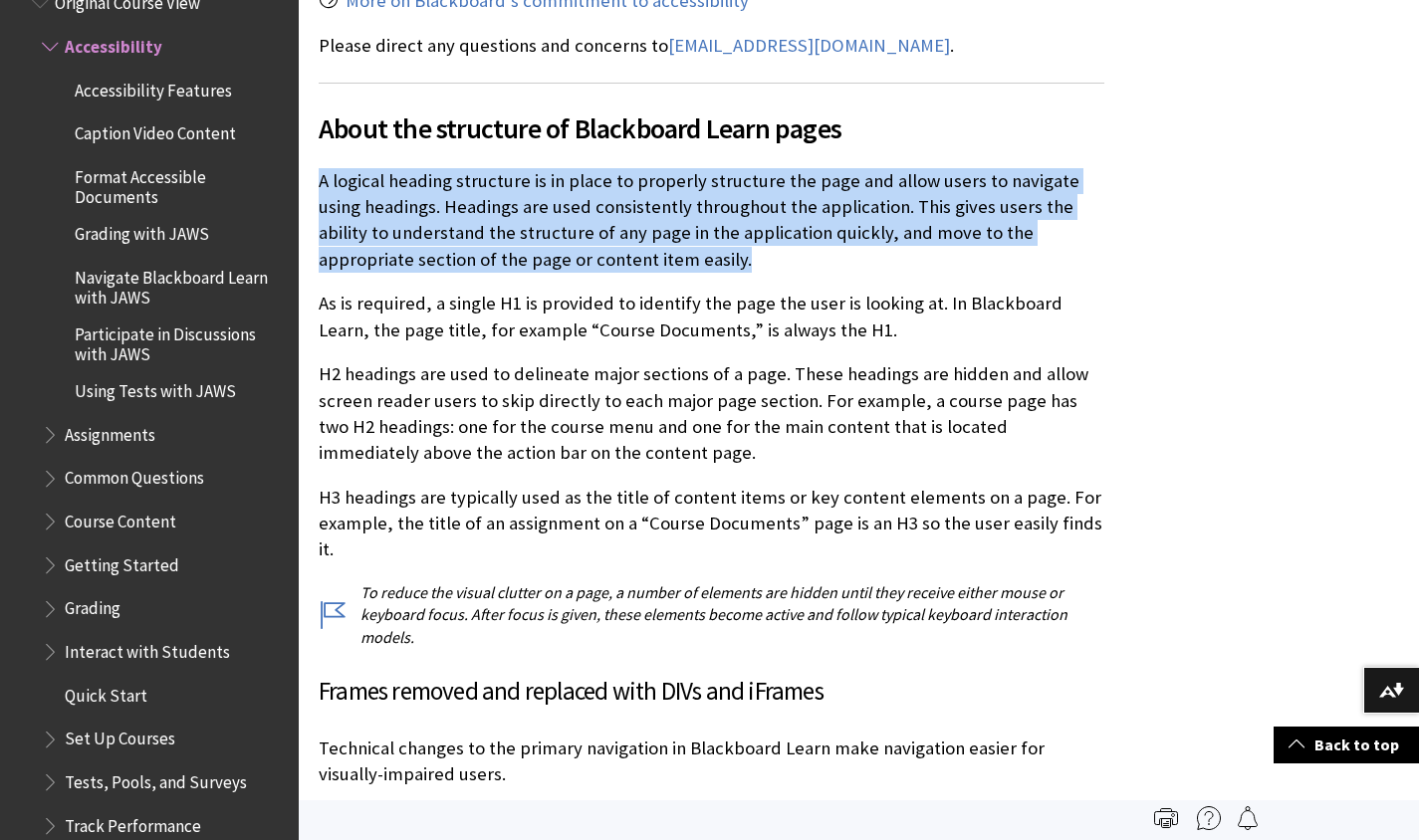 drag, startPoint x: 317, startPoint y: 176, endPoint x: 603, endPoint y: 267, distance: 300.12831 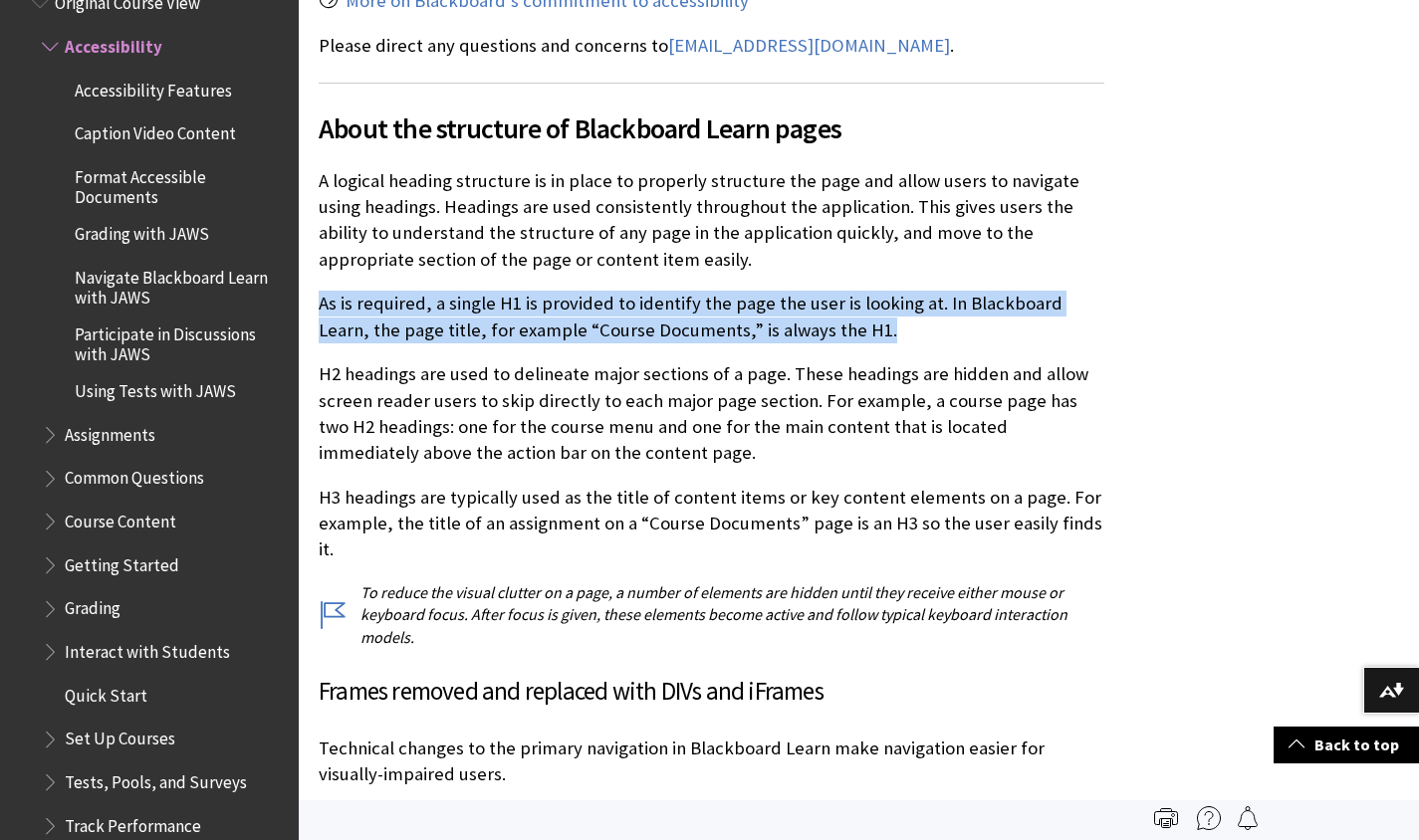 drag, startPoint x: 324, startPoint y: 306, endPoint x: 909, endPoint y: 339, distance: 585.93 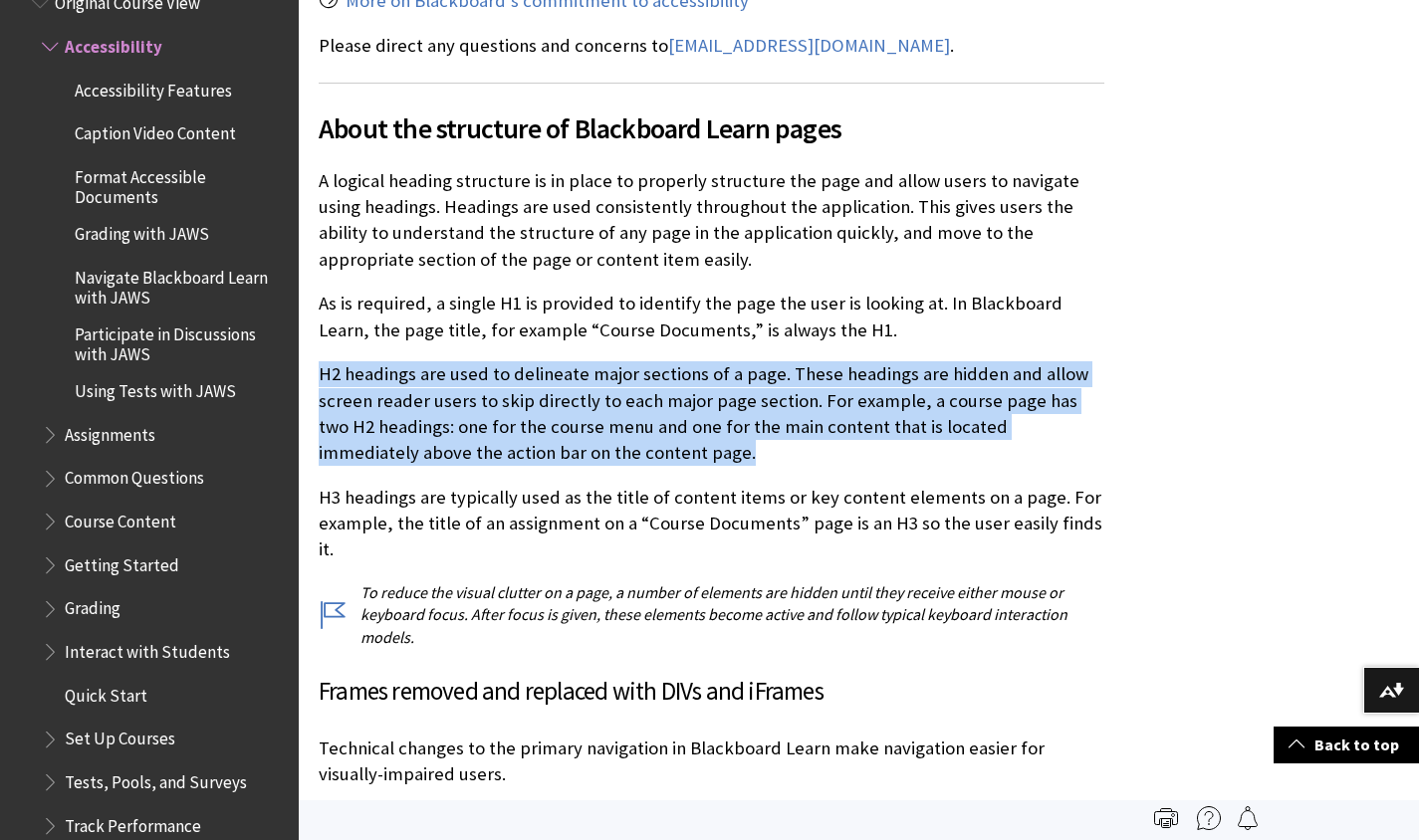 drag, startPoint x: 323, startPoint y: 379, endPoint x: 753, endPoint y: 458, distance: 437.19675 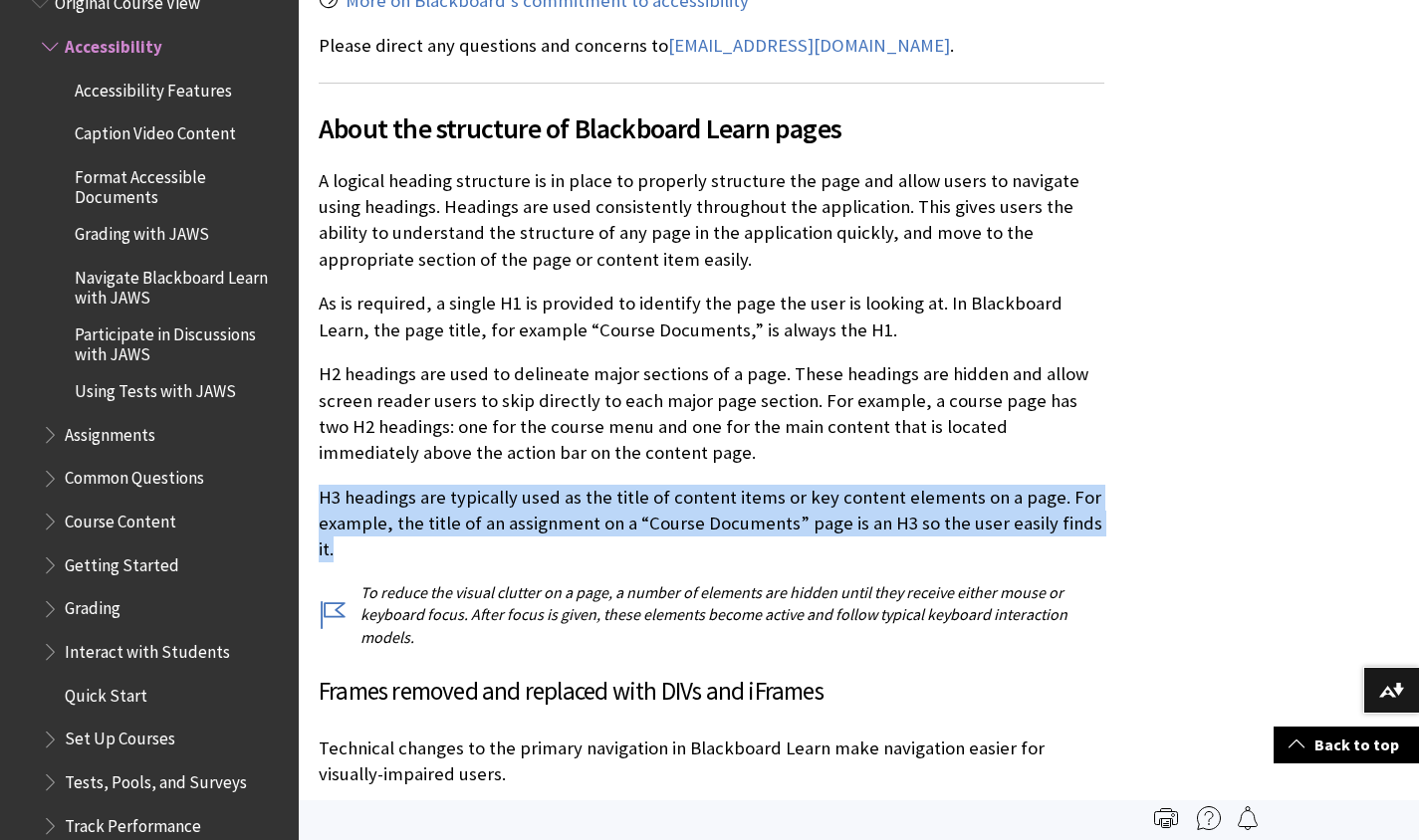 drag, startPoint x: 322, startPoint y: 498, endPoint x: 1113, endPoint y: 528, distance: 791.5687 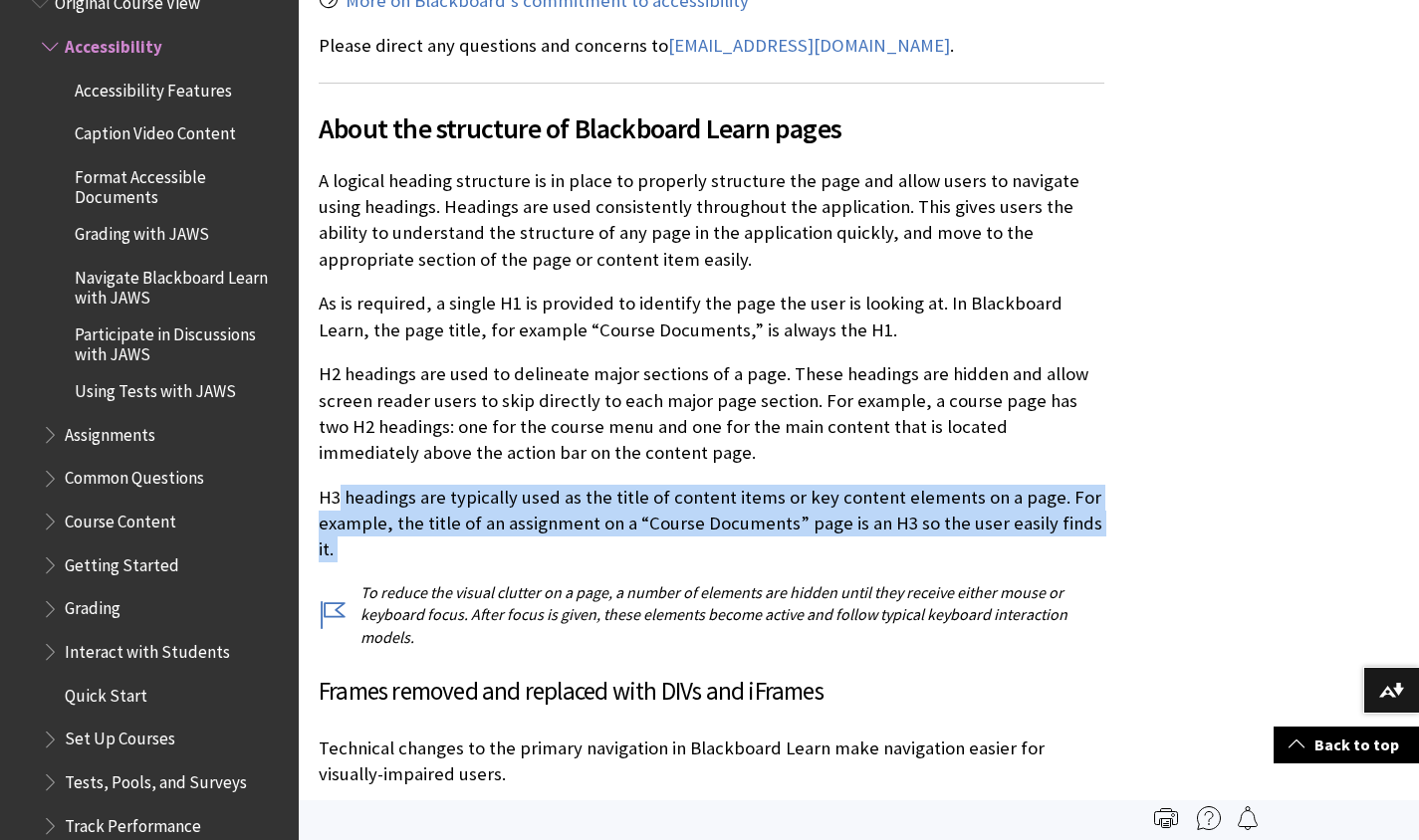 drag, startPoint x: 1113, startPoint y: 528, endPoint x: 338, endPoint y: 506, distance: 775.3122 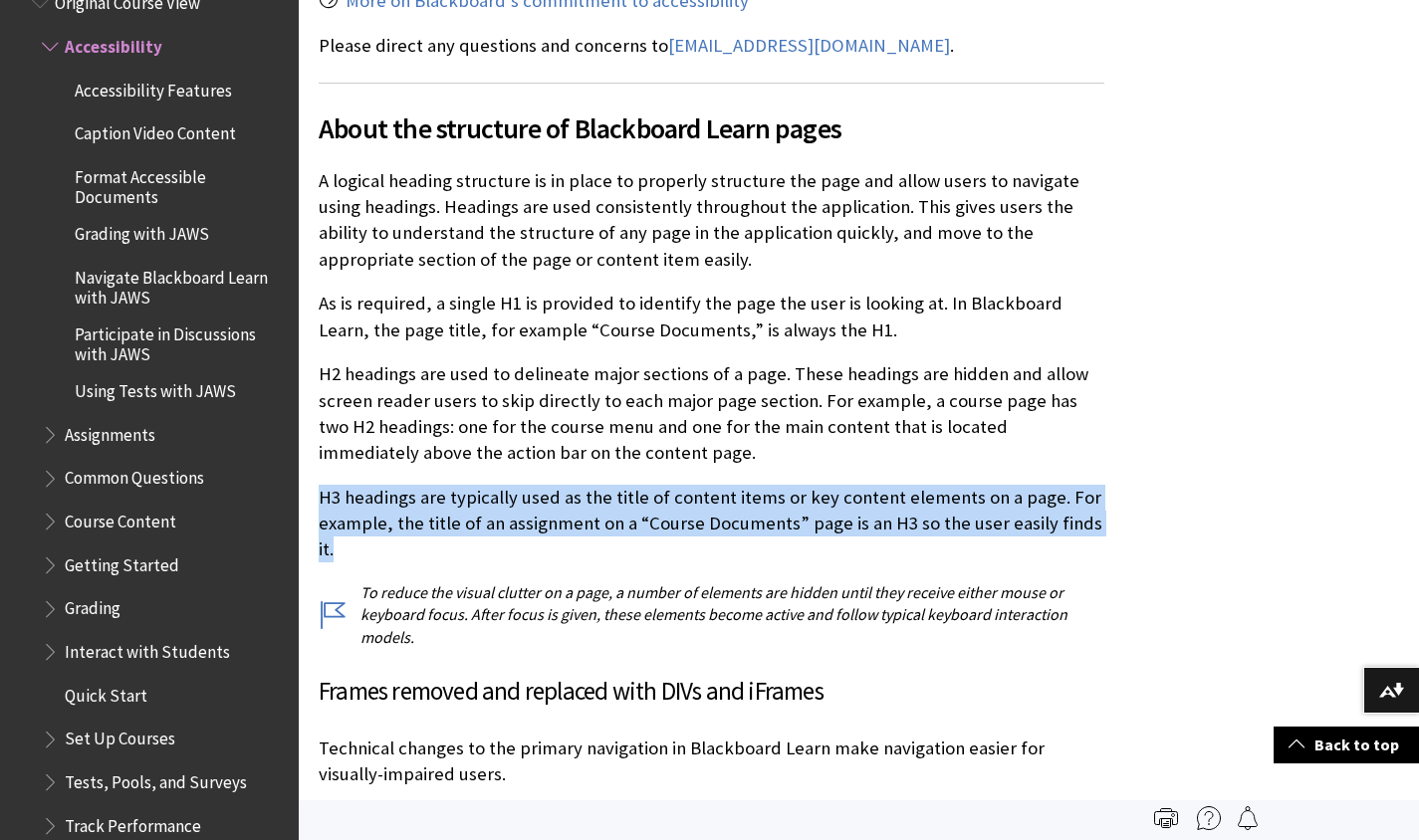 drag, startPoint x: 320, startPoint y: 498, endPoint x: 1099, endPoint y: 533, distance: 779.78587 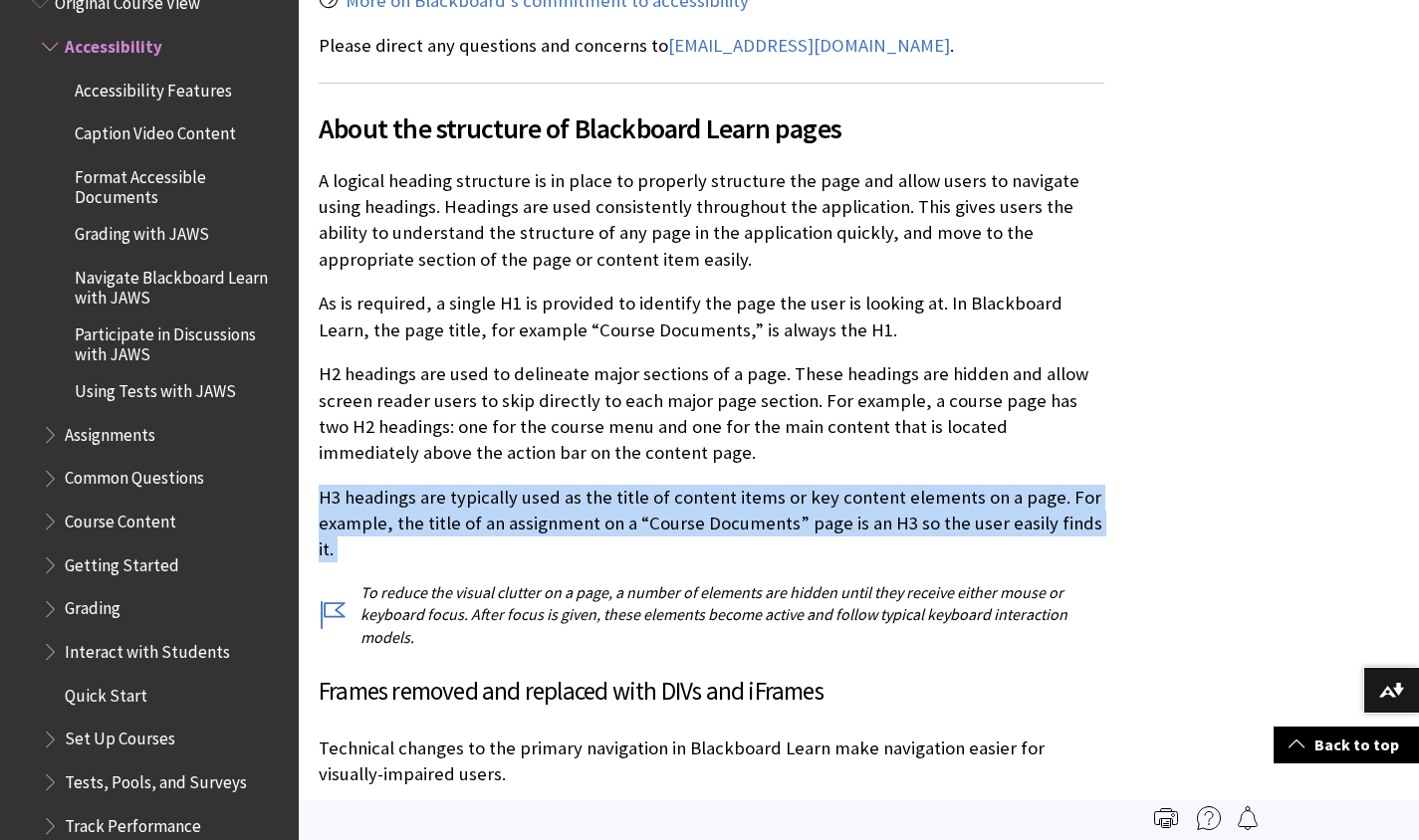 drag, startPoint x: 316, startPoint y: 498, endPoint x: 1134, endPoint y: 522, distance: 818.352 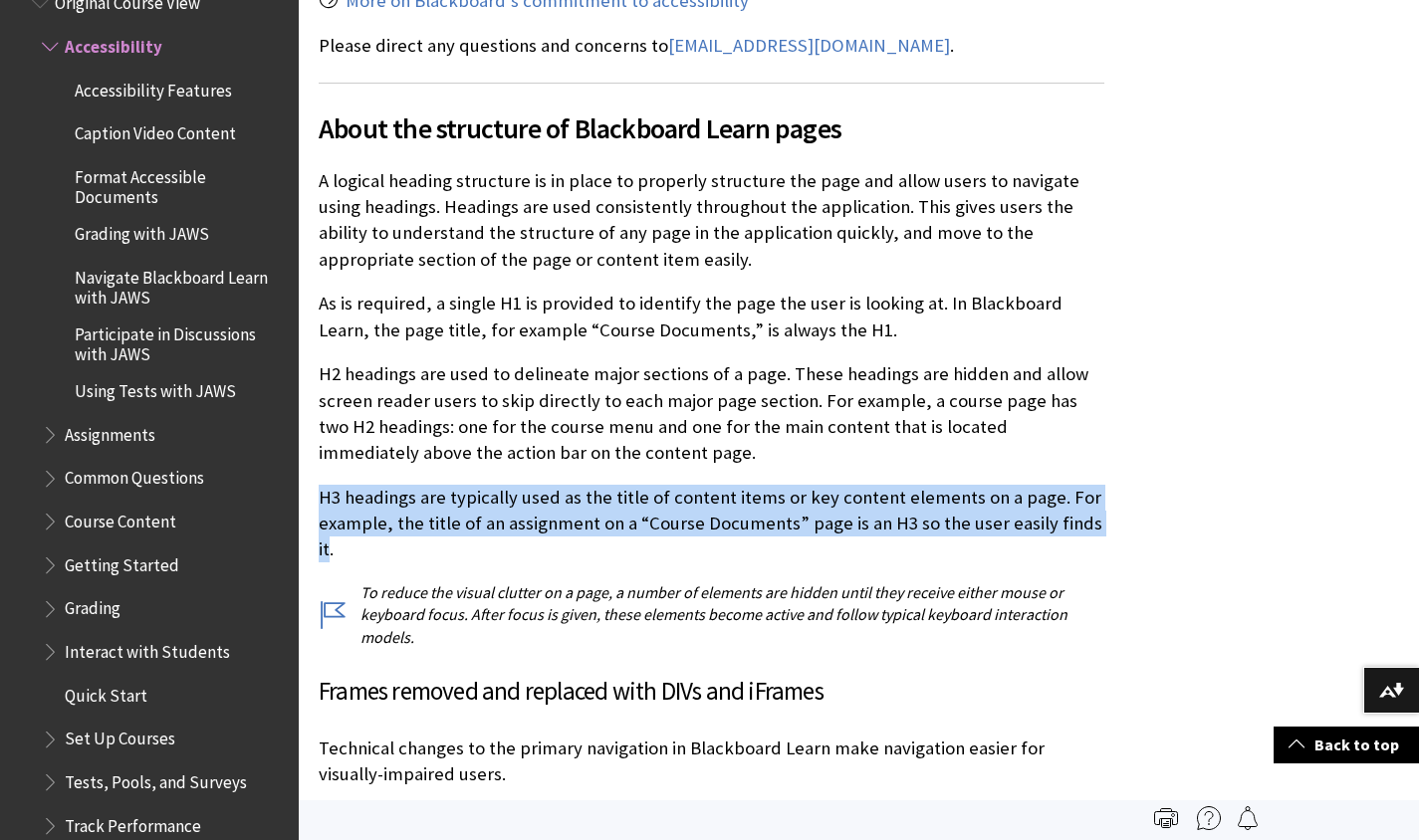 drag, startPoint x: 325, startPoint y: 492, endPoint x: 1093, endPoint y: 513, distance: 768.2871 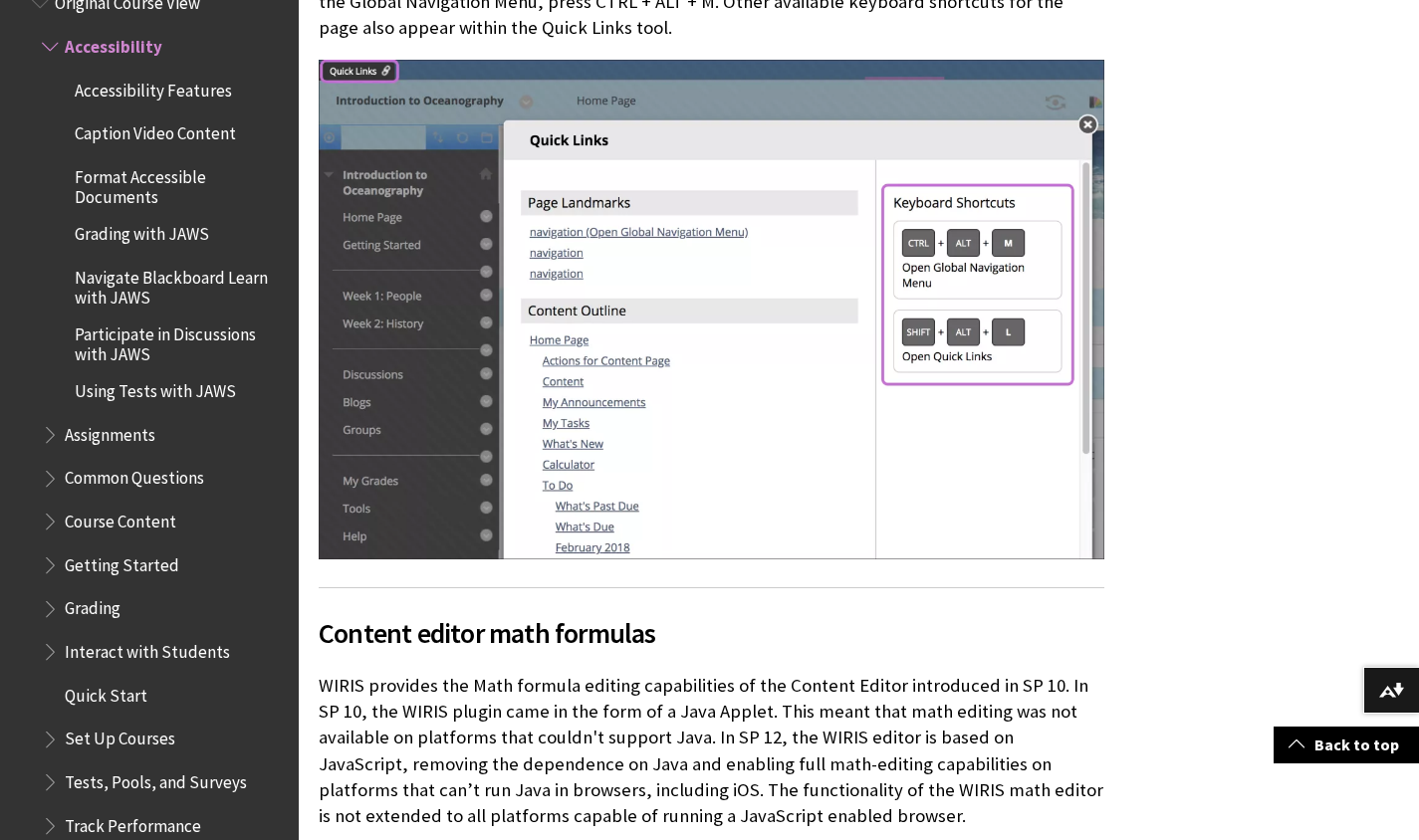 scroll, scrollTop: 4843, scrollLeft: 0, axis: vertical 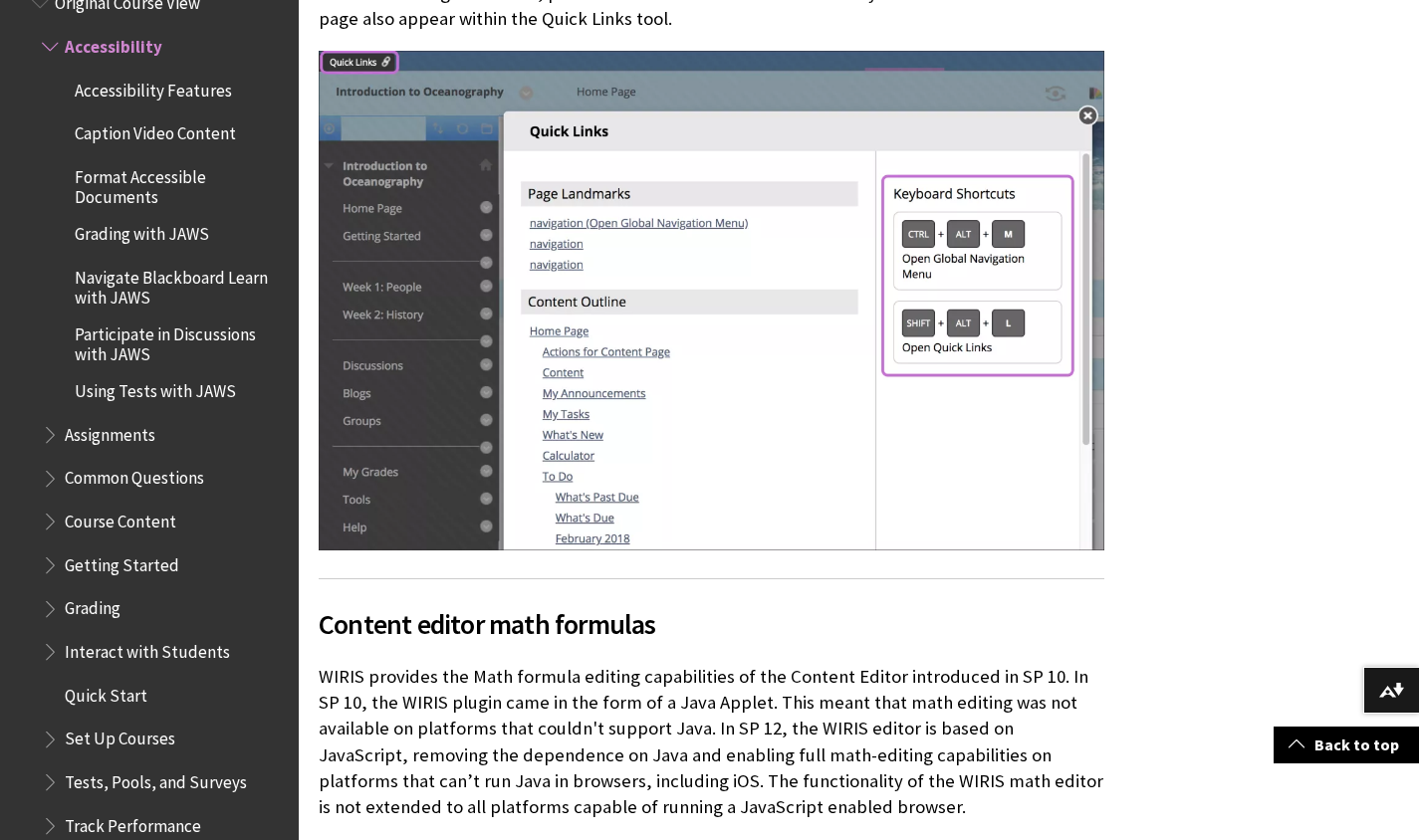 click on "Assignments" at bounding box center [110, 431] 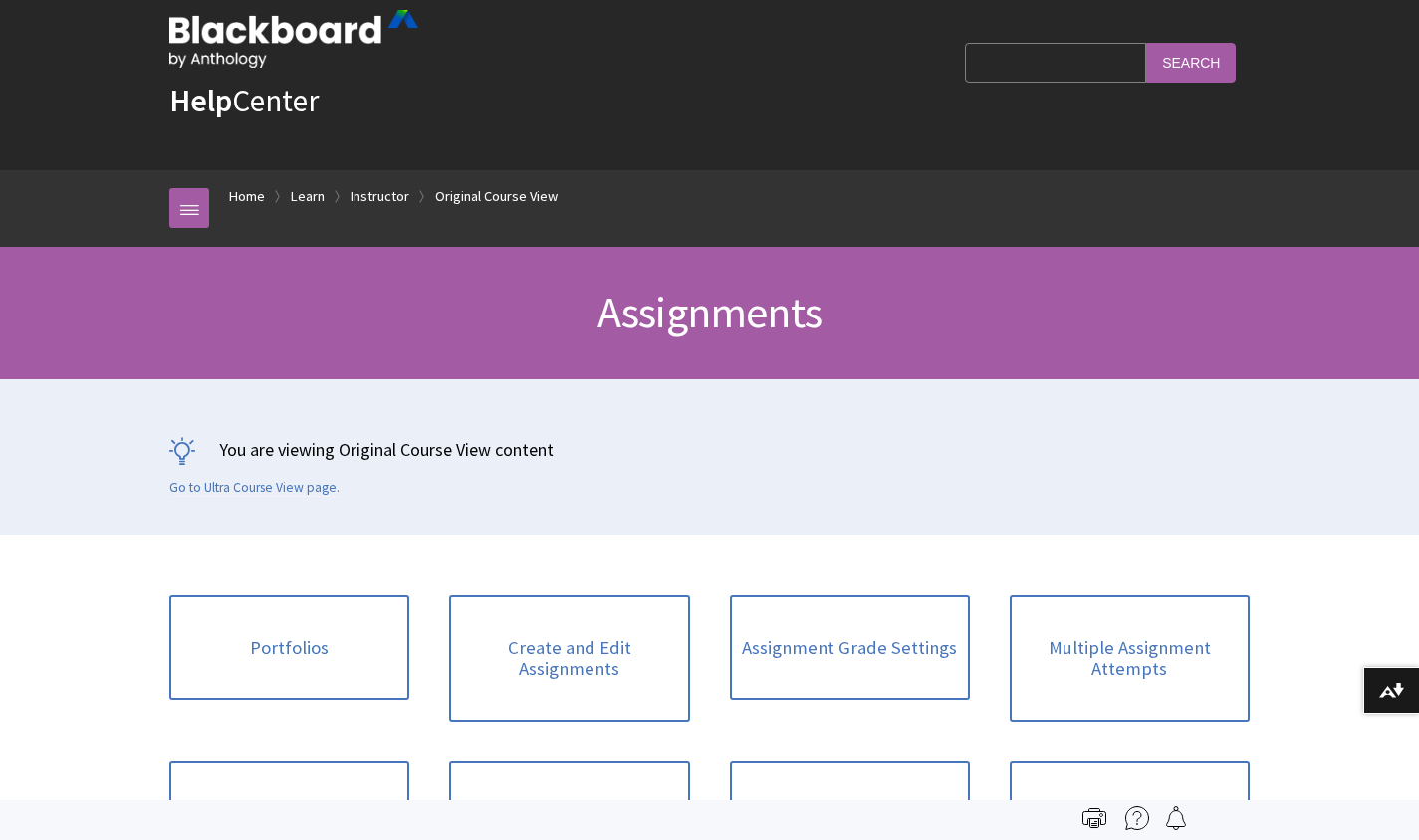 scroll, scrollTop: 297, scrollLeft: 0, axis: vertical 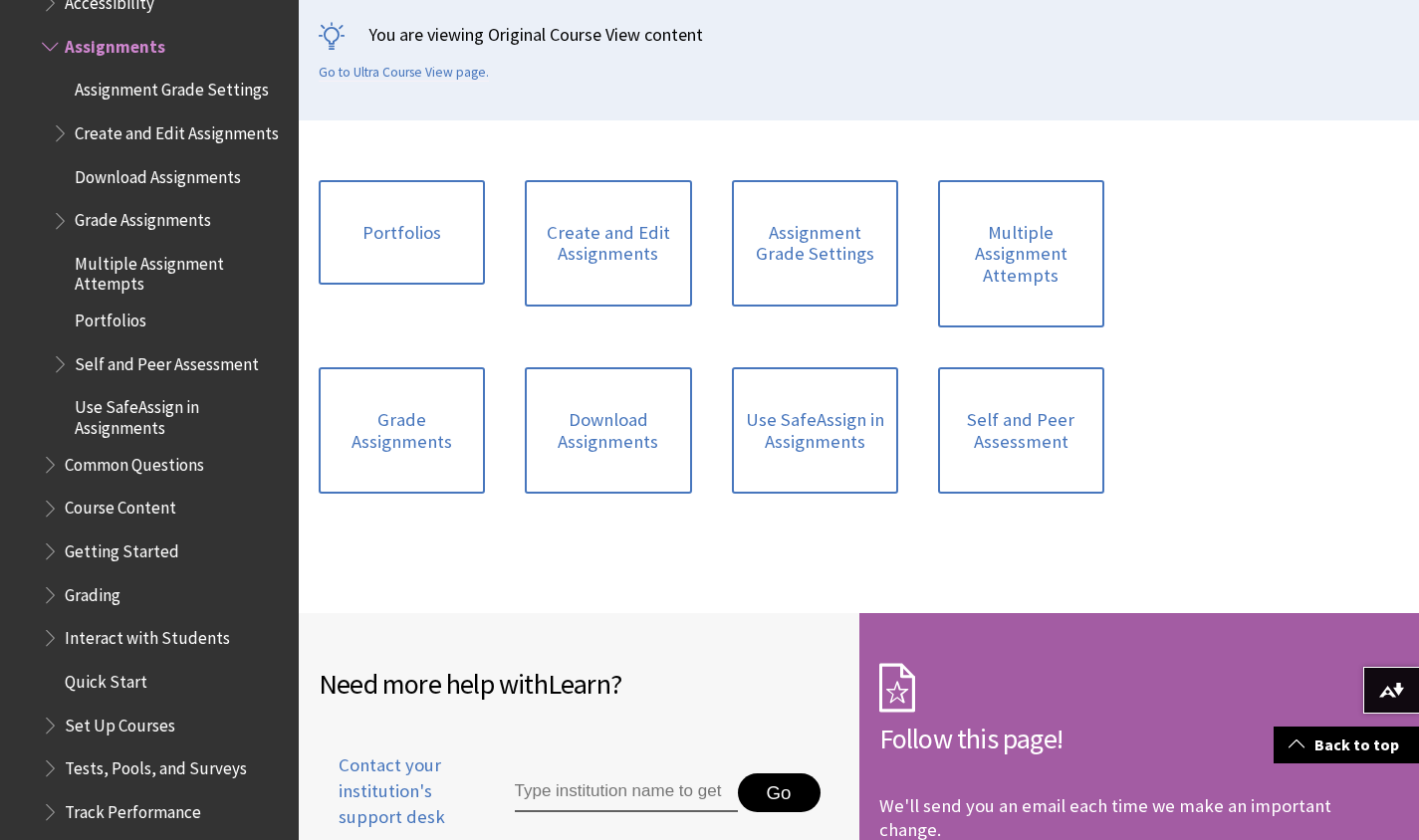 click on "Assignment Grade Settings" at bounding box center (171, 87) 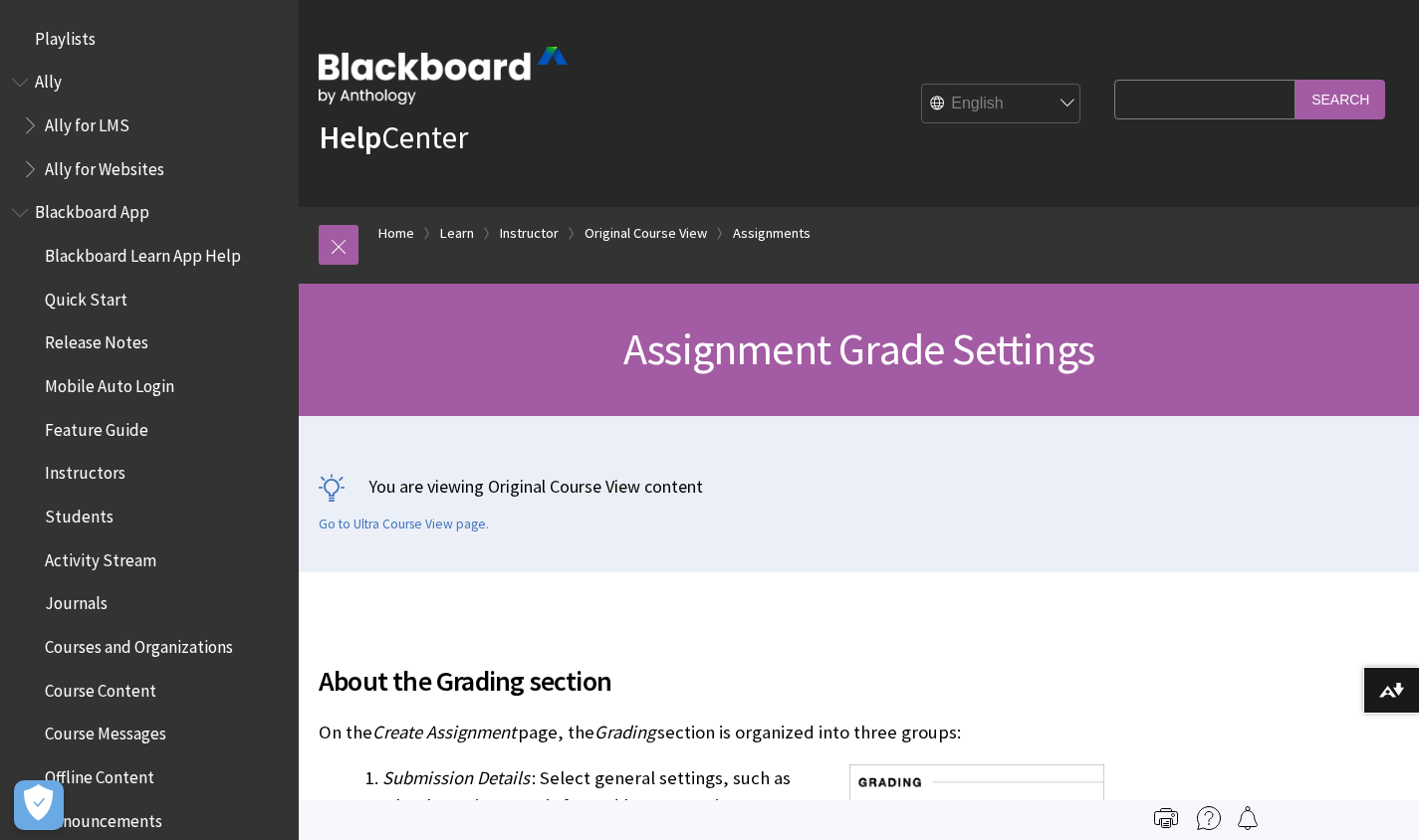 scroll, scrollTop: 200, scrollLeft: 0, axis: vertical 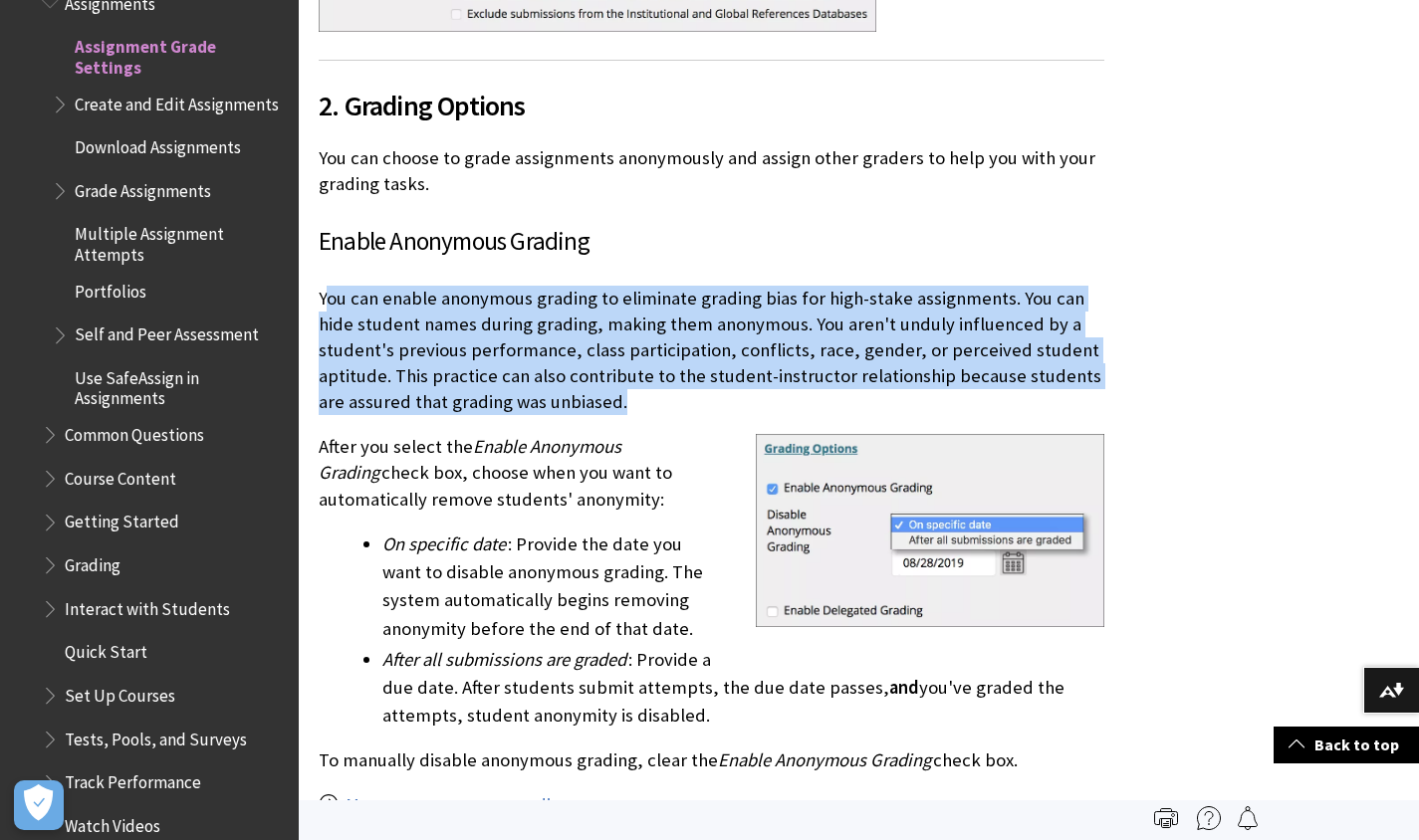 drag, startPoint x: 328, startPoint y: 262, endPoint x: 627, endPoint y: 376, distance: 319.99531 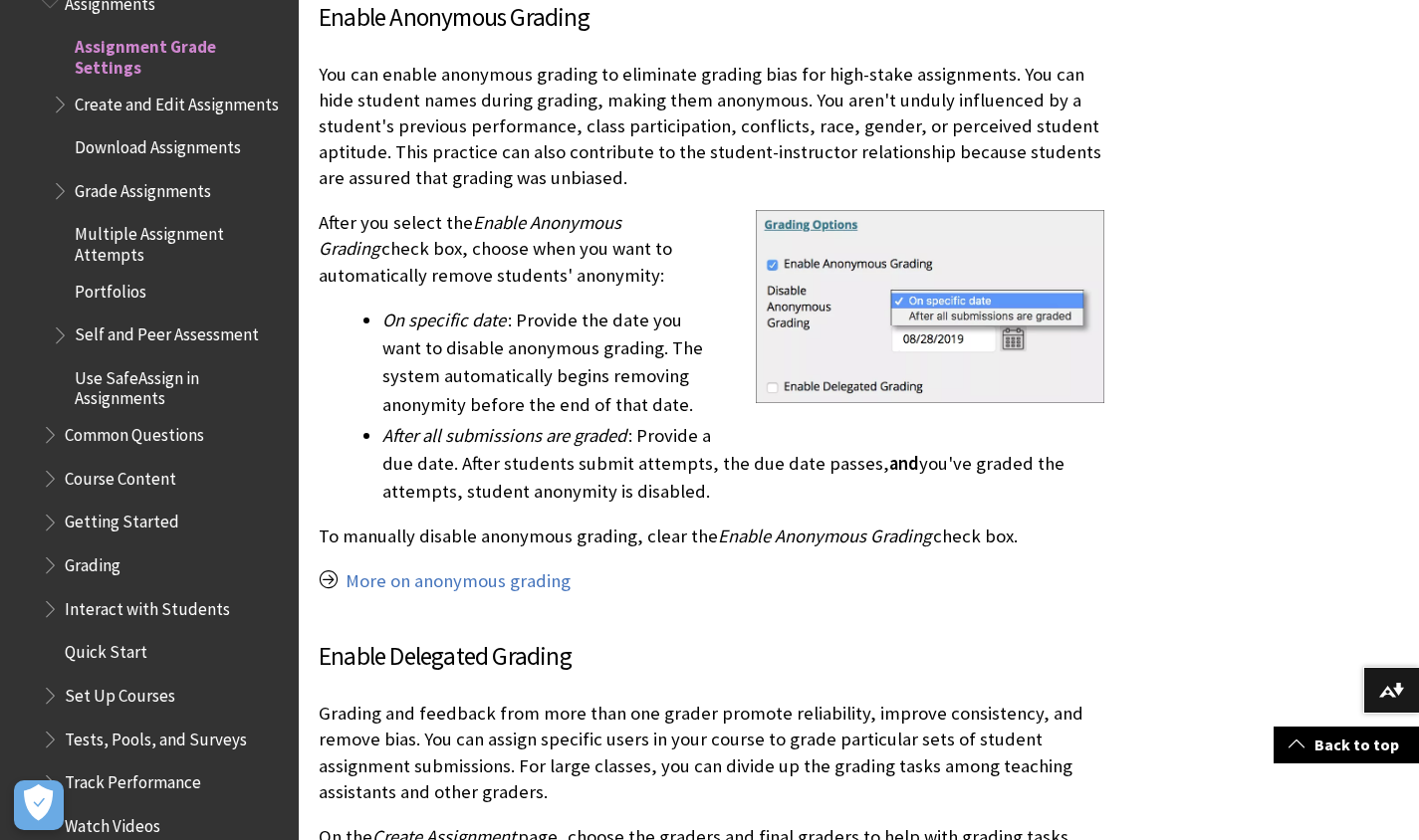 scroll, scrollTop: 1949, scrollLeft: 0, axis: vertical 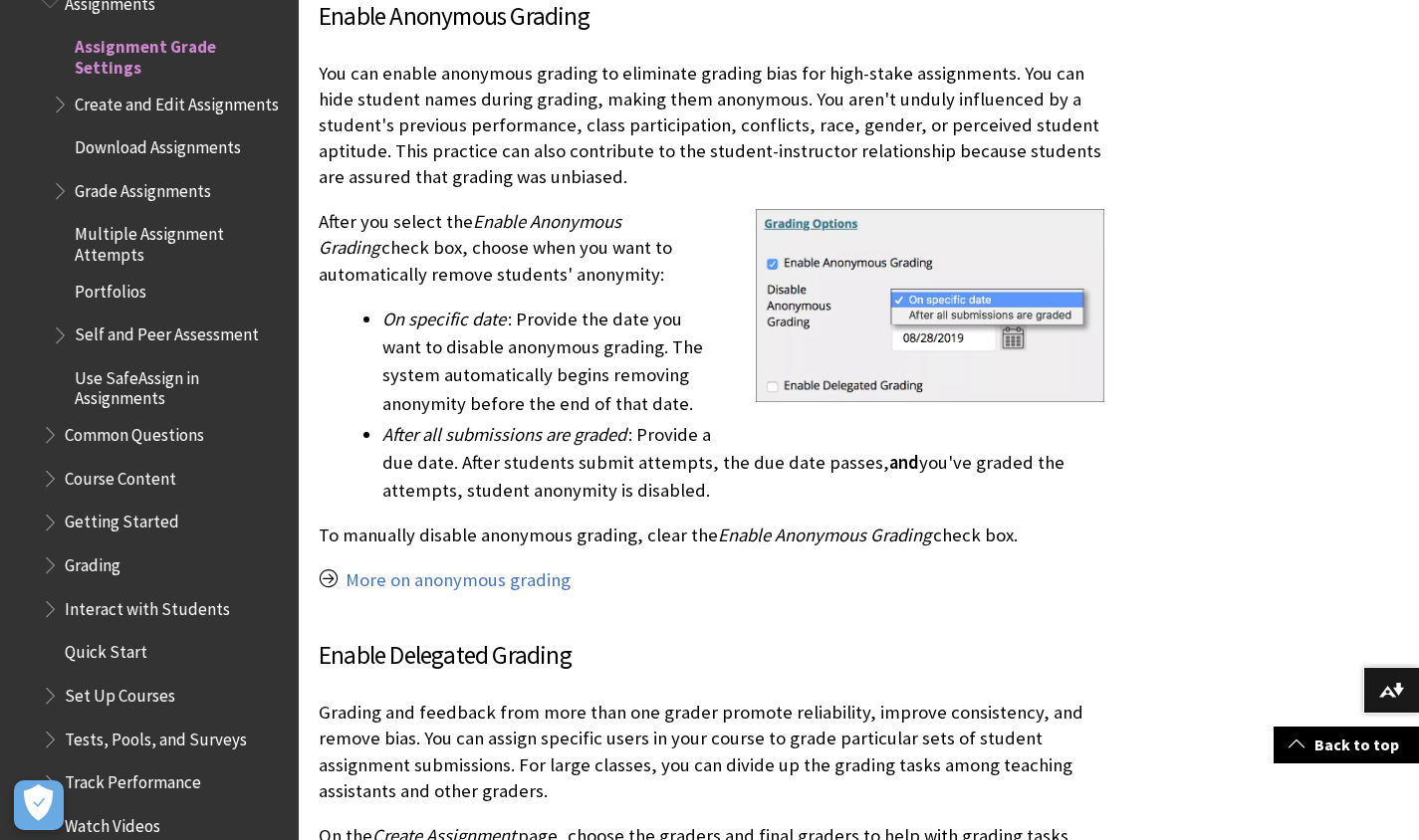 drag, startPoint x: 380, startPoint y: 289, endPoint x: 728, endPoint y: 466, distance: 390.4267 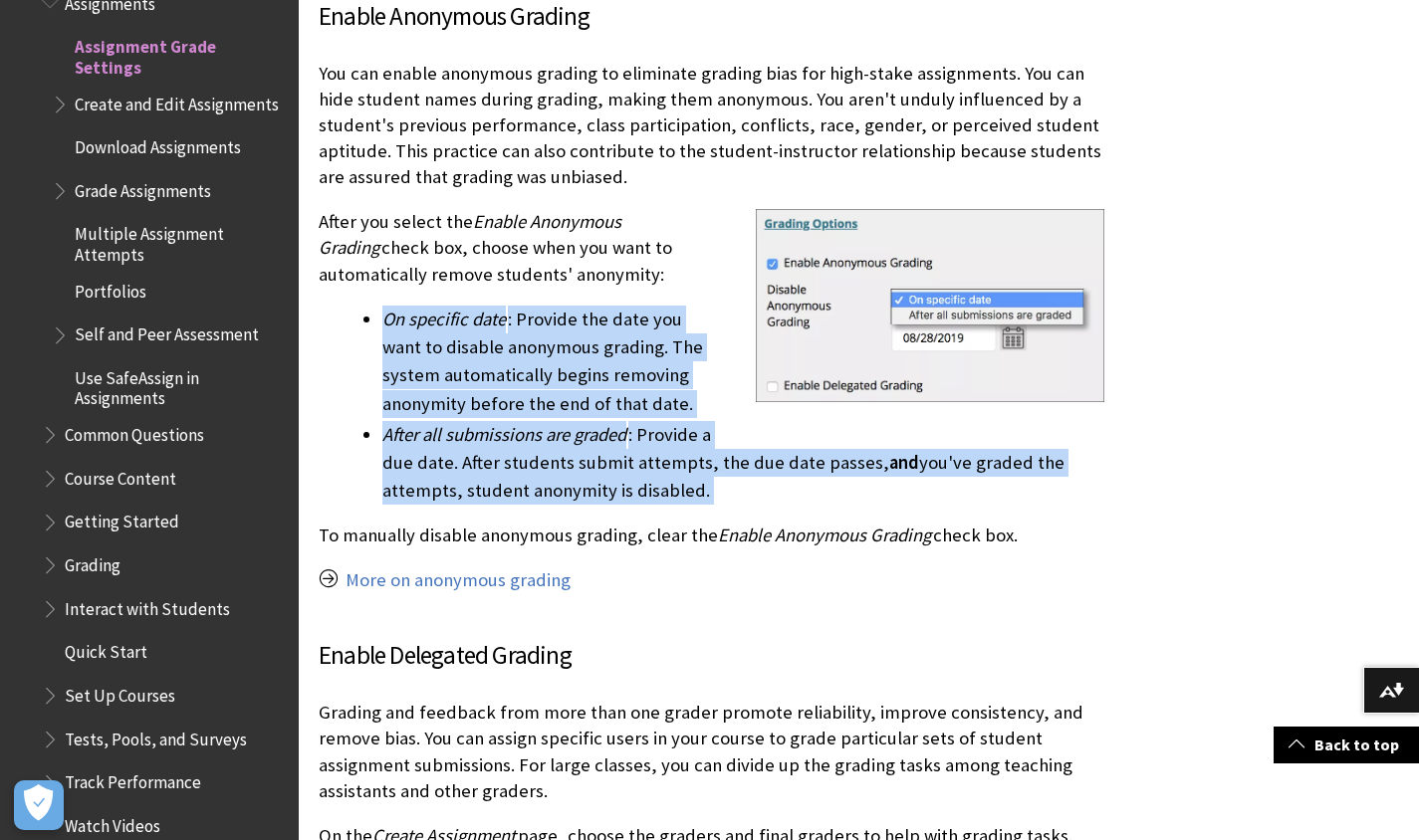 drag, startPoint x: 728, startPoint y: 466, endPoint x: 386, endPoint y: 296, distance: 381.9215 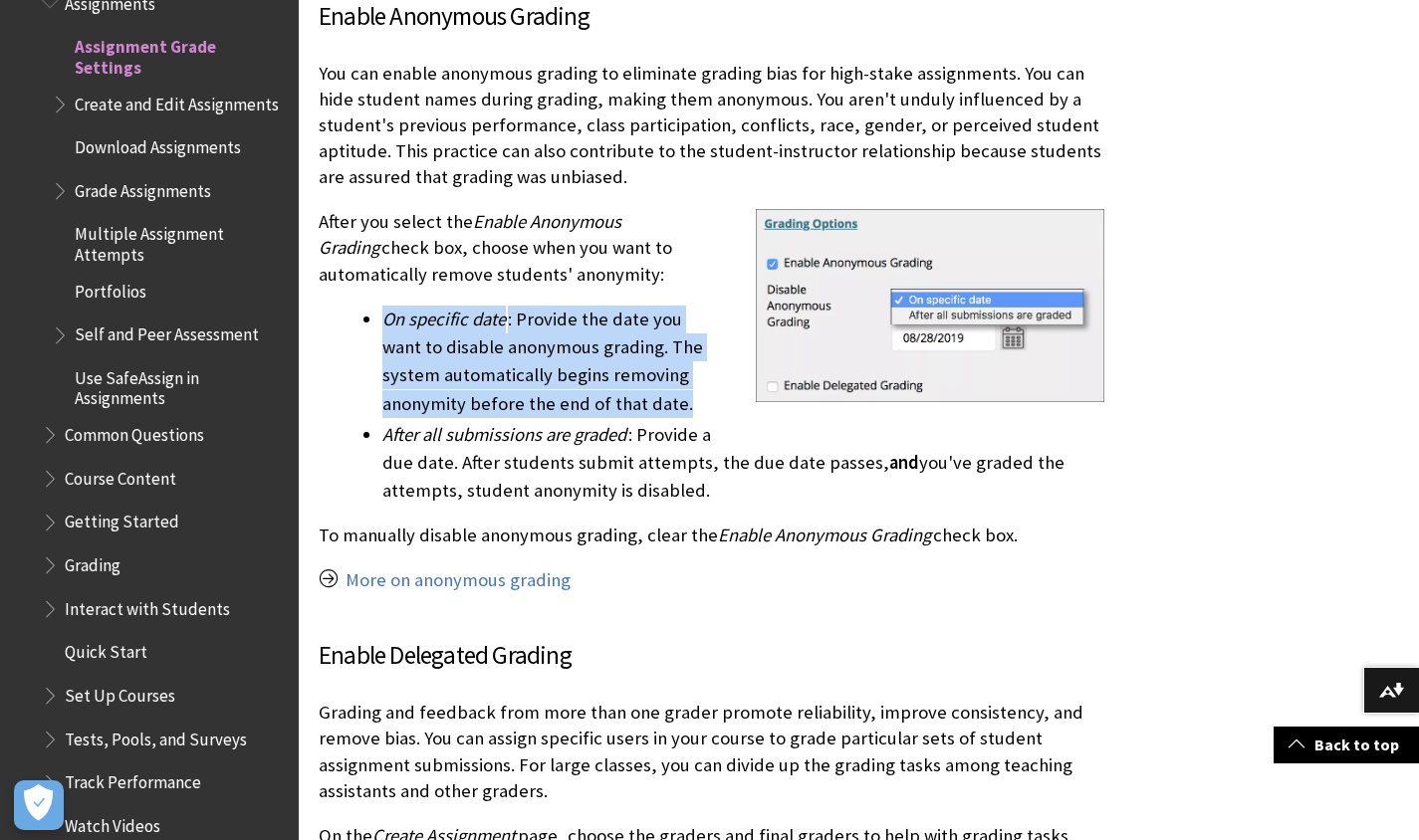 drag, startPoint x: 386, startPoint y: 296, endPoint x: 689, endPoint y: 384, distance: 315.52021 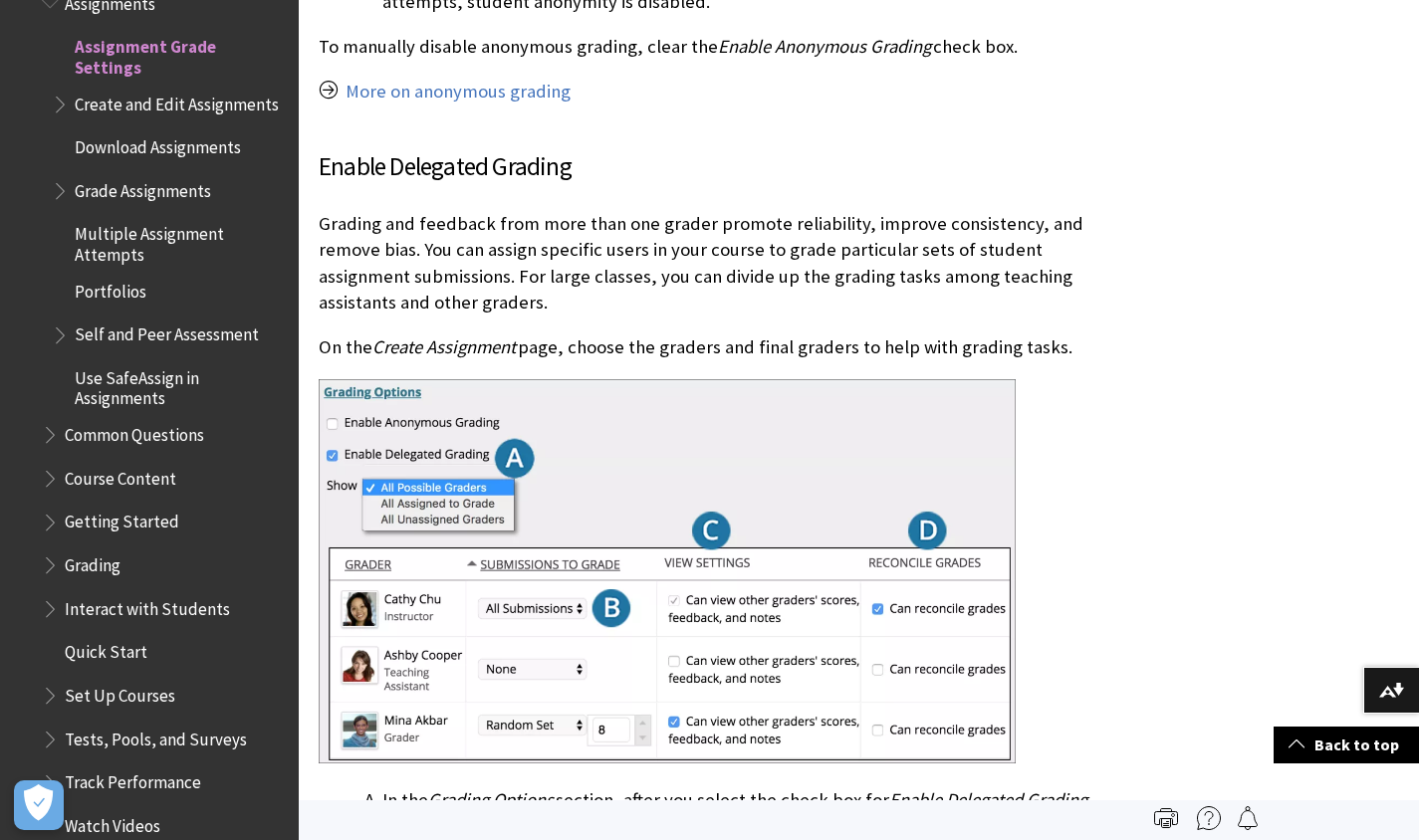 scroll, scrollTop: 2435, scrollLeft: 0, axis: vertical 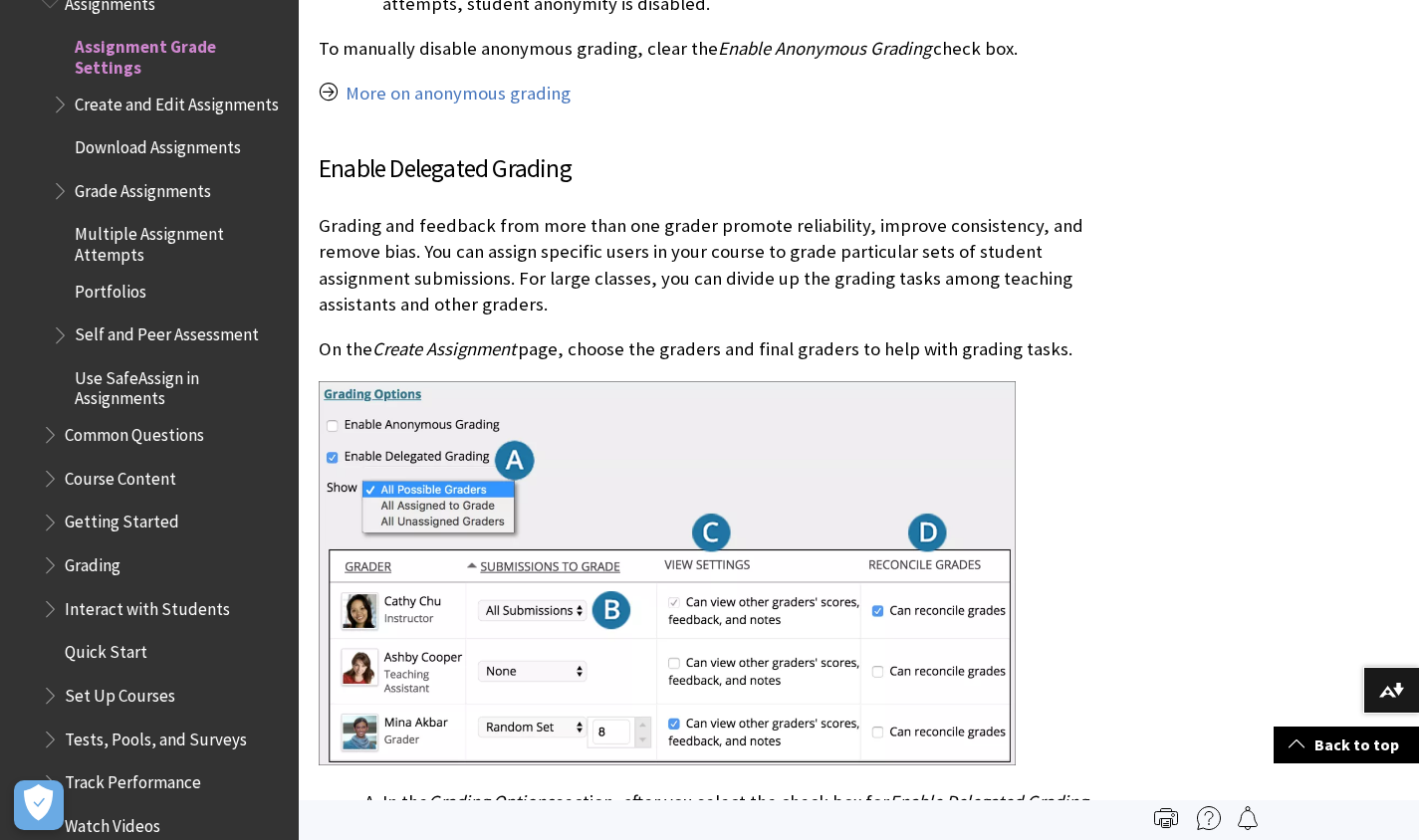drag, startPoint x: 998, startPoint y: 325, endPoint x: 527, endPoint y: 315, distance: 471.1061 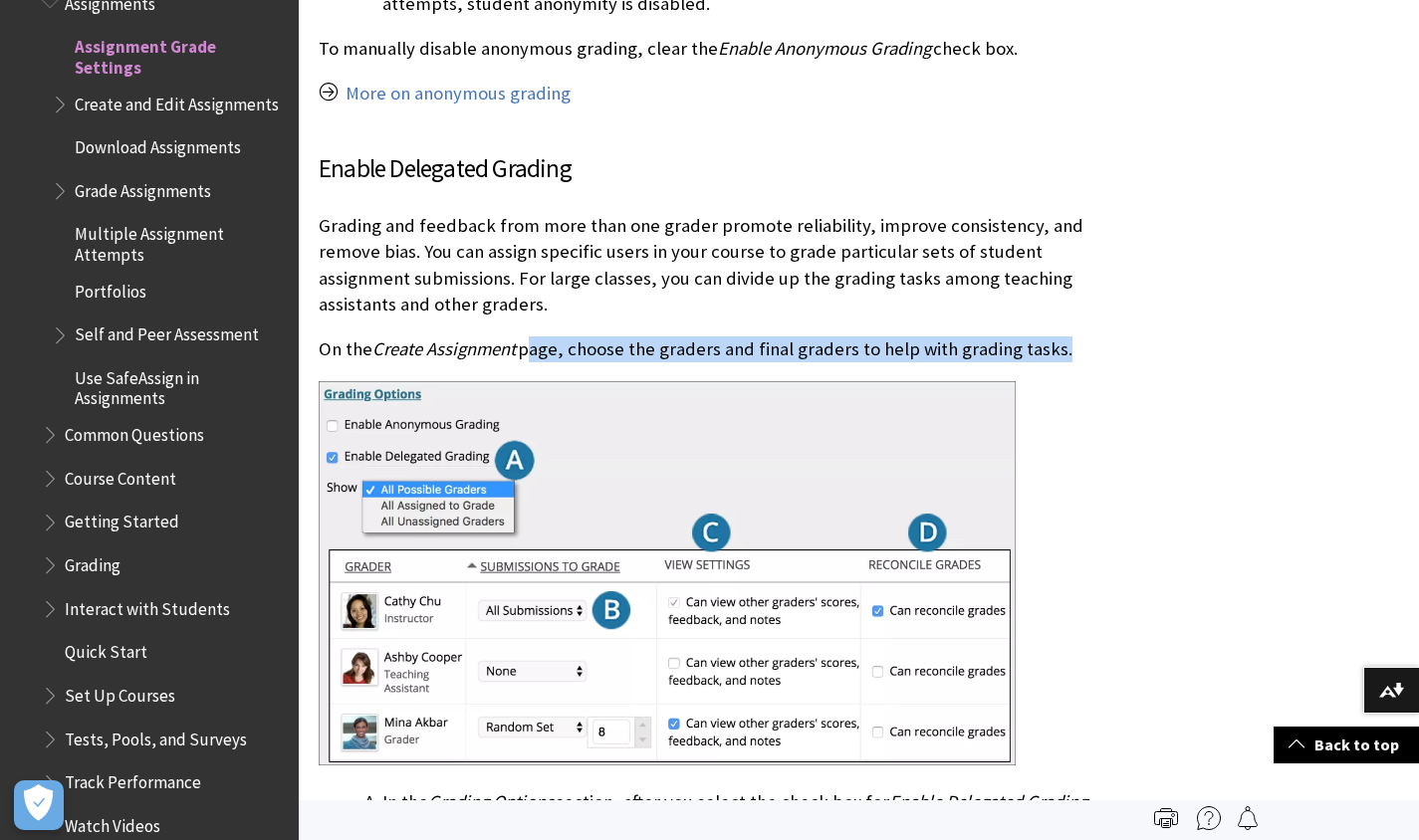 drag, startPoint x: 527, startPoint y: 315, endPoint x: 1034, endPoint y: 330, distance: 507.2218 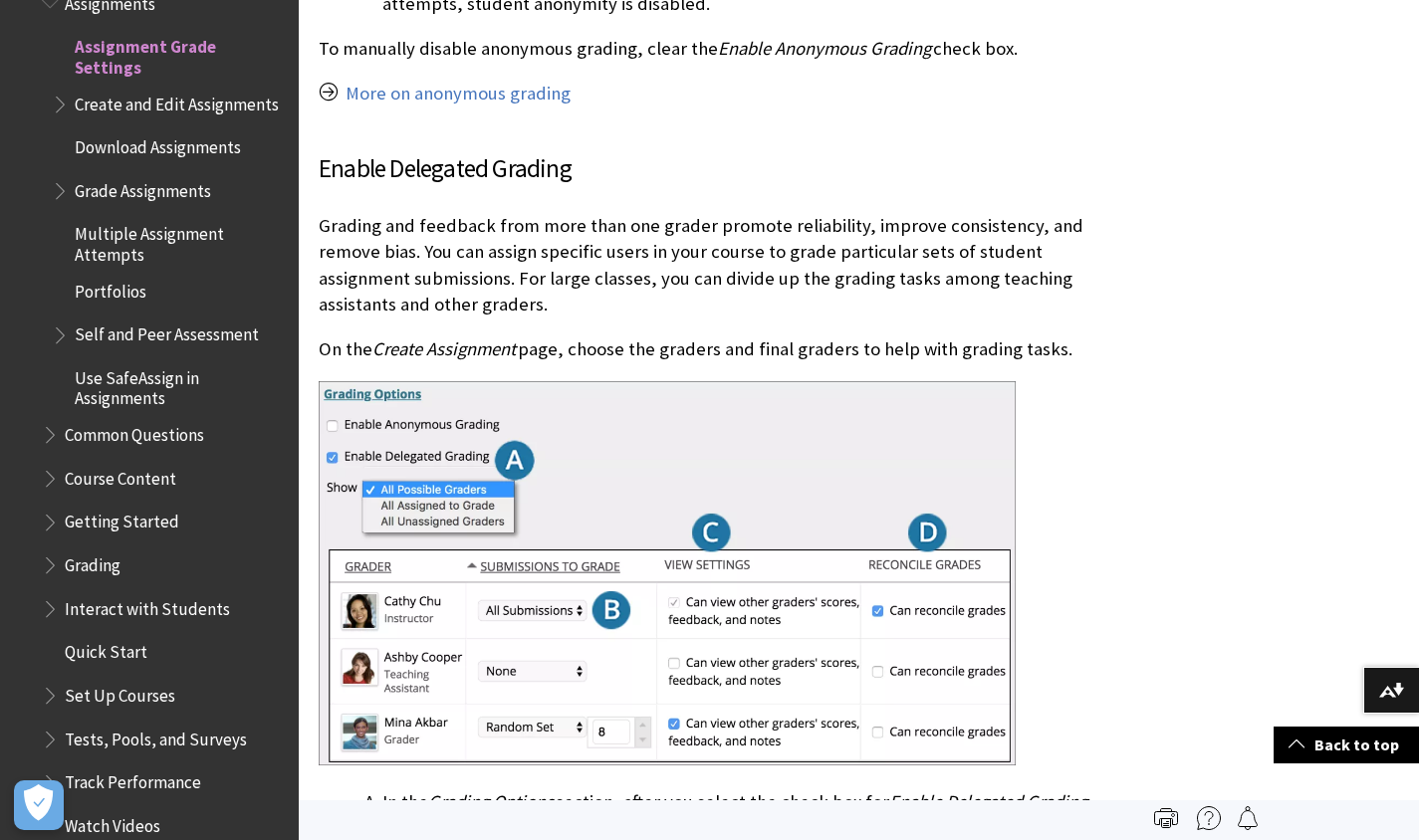 click on "About the Grading section" at bounding box center (858, 301) 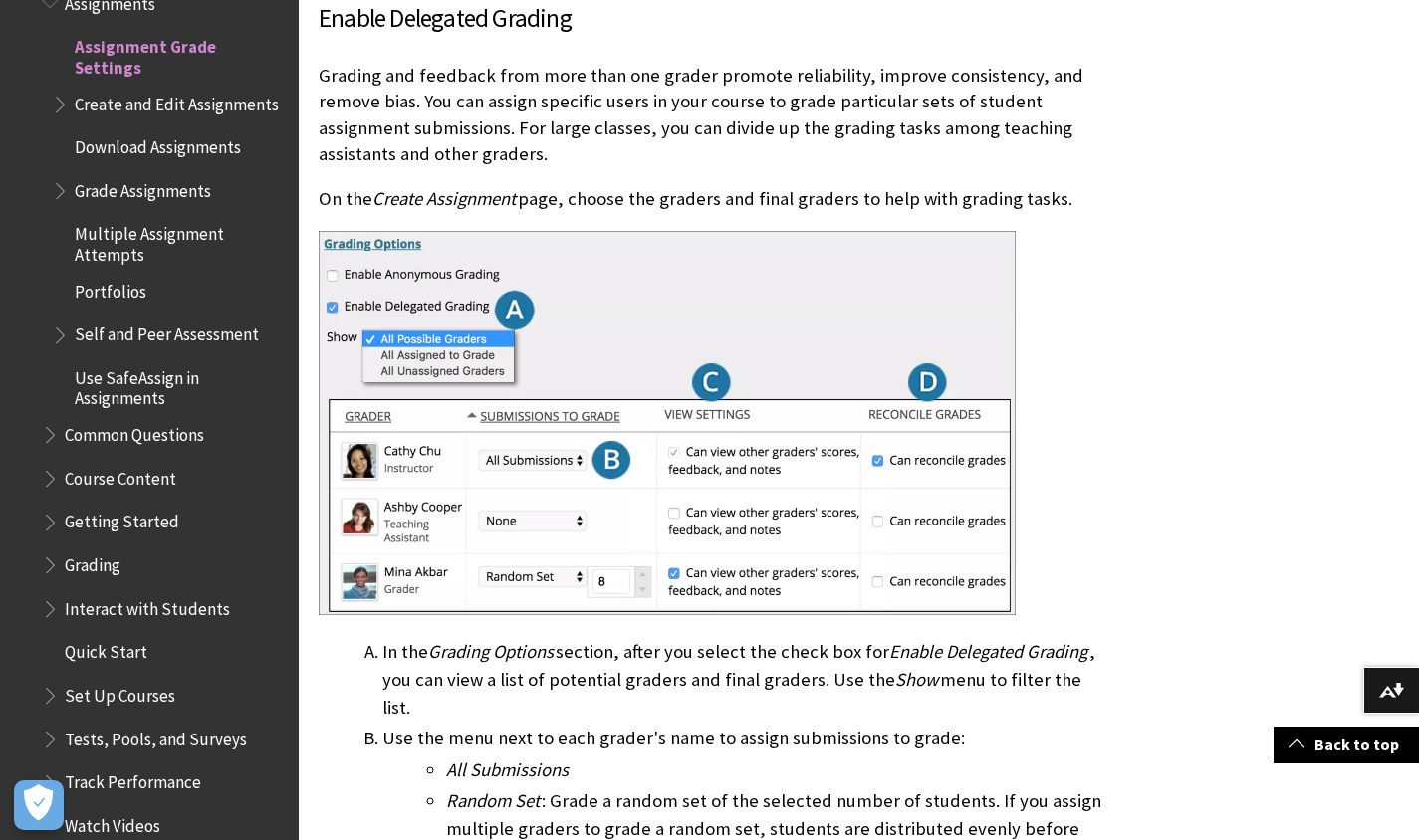 scroll, scrollTop: 2589, scrollLeft: 0, axis: vertical 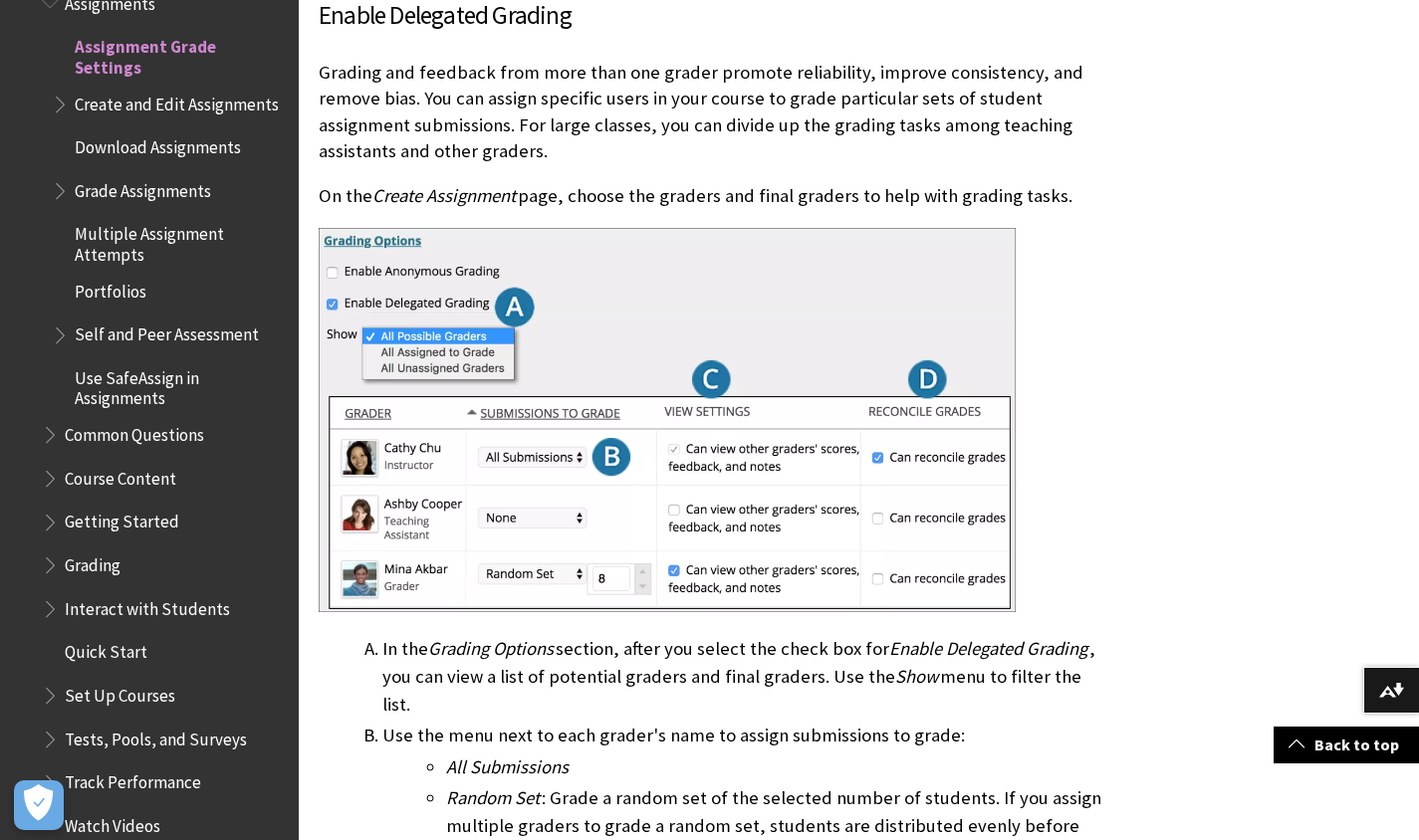 drag, startPoint x: 1106, startPoint y: 173, endPoint x: 638, endPoint y: 167, distance: 468.0385 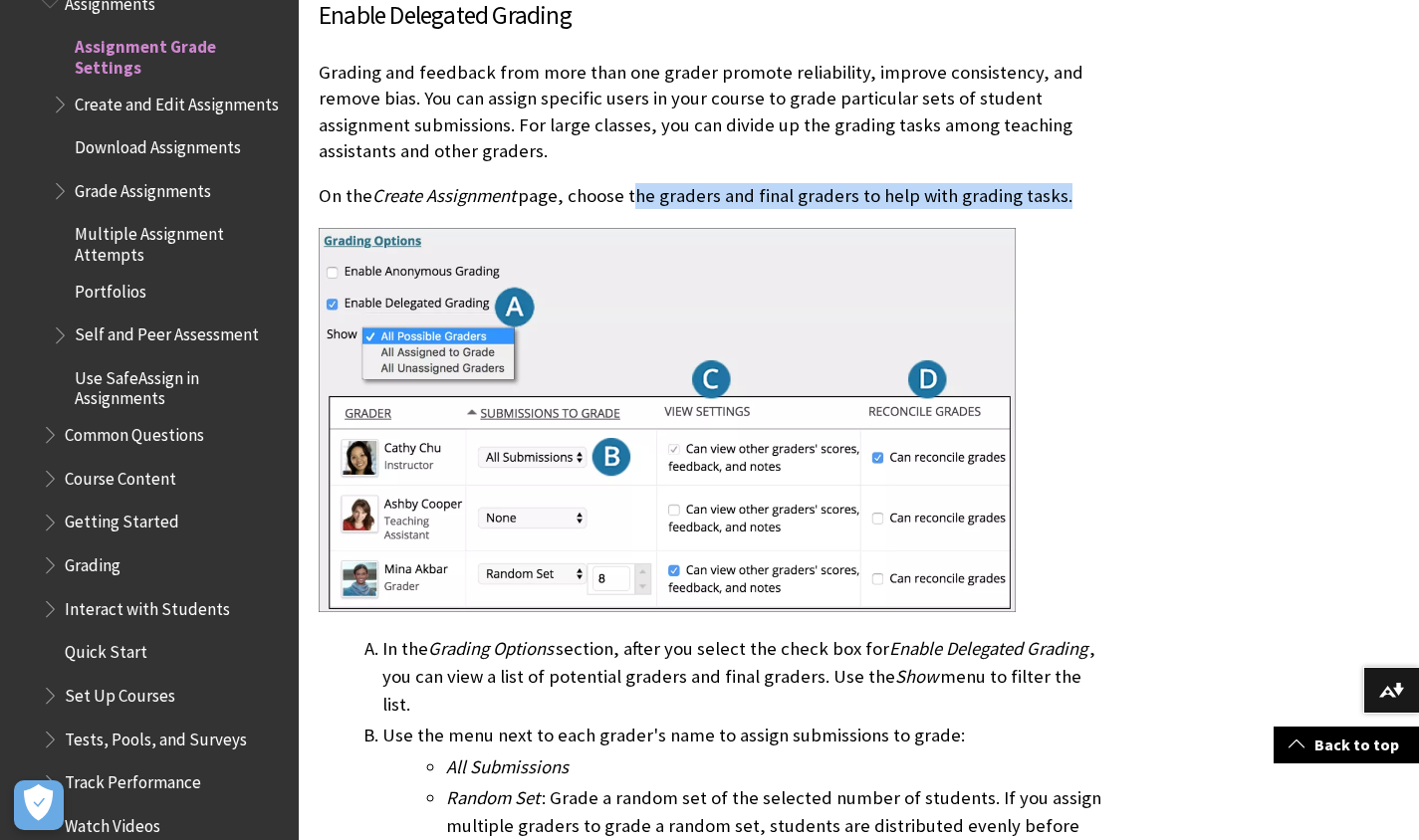 drag, startPoint x: 638, startPoint y: 167, endPoint x: 1109, endPoint y: 173, distance: 471.03822 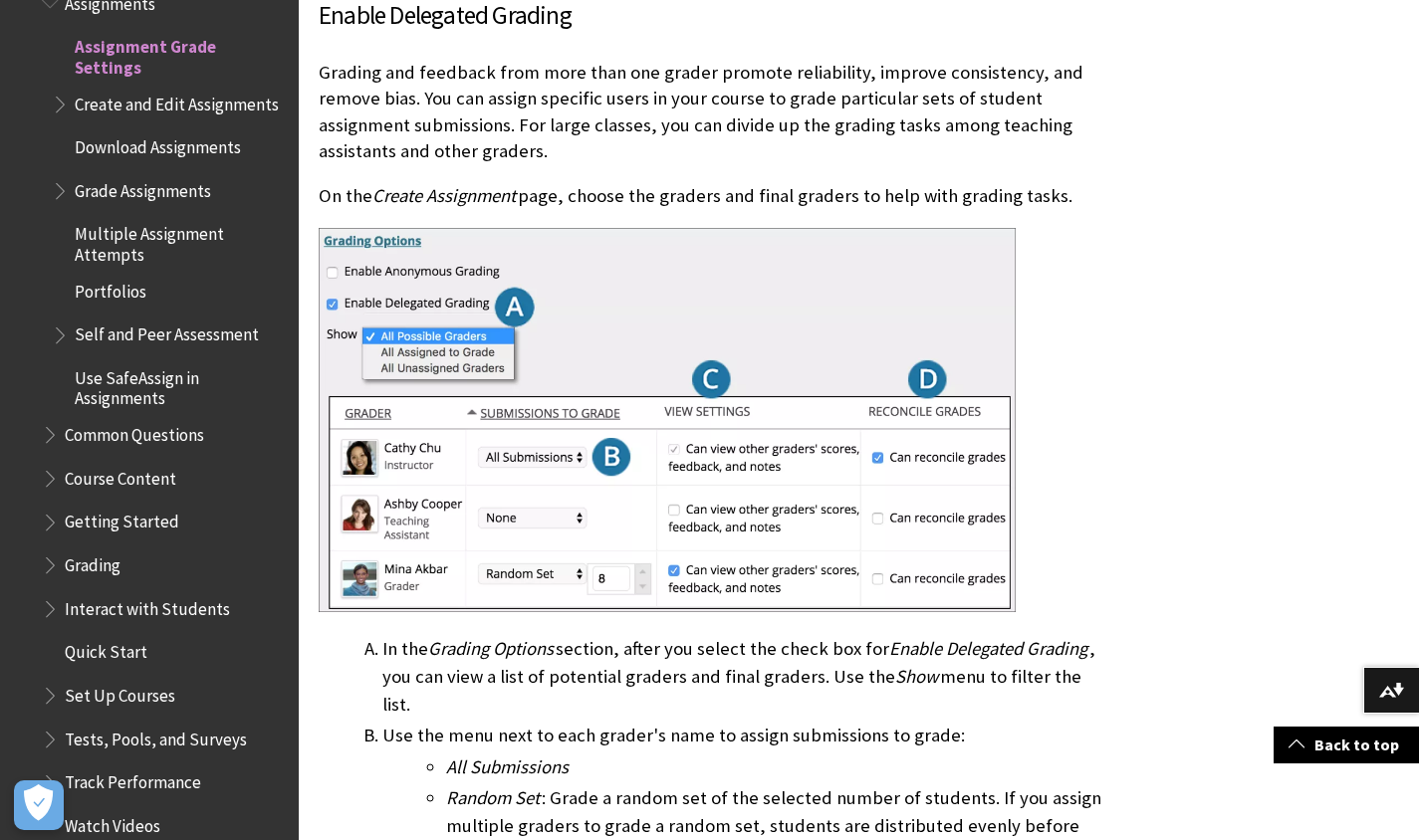 drag, startPoint x: 1064, startPoint y: 160, endPoint x: 543, endPoint y: 152, distance: 521.06142 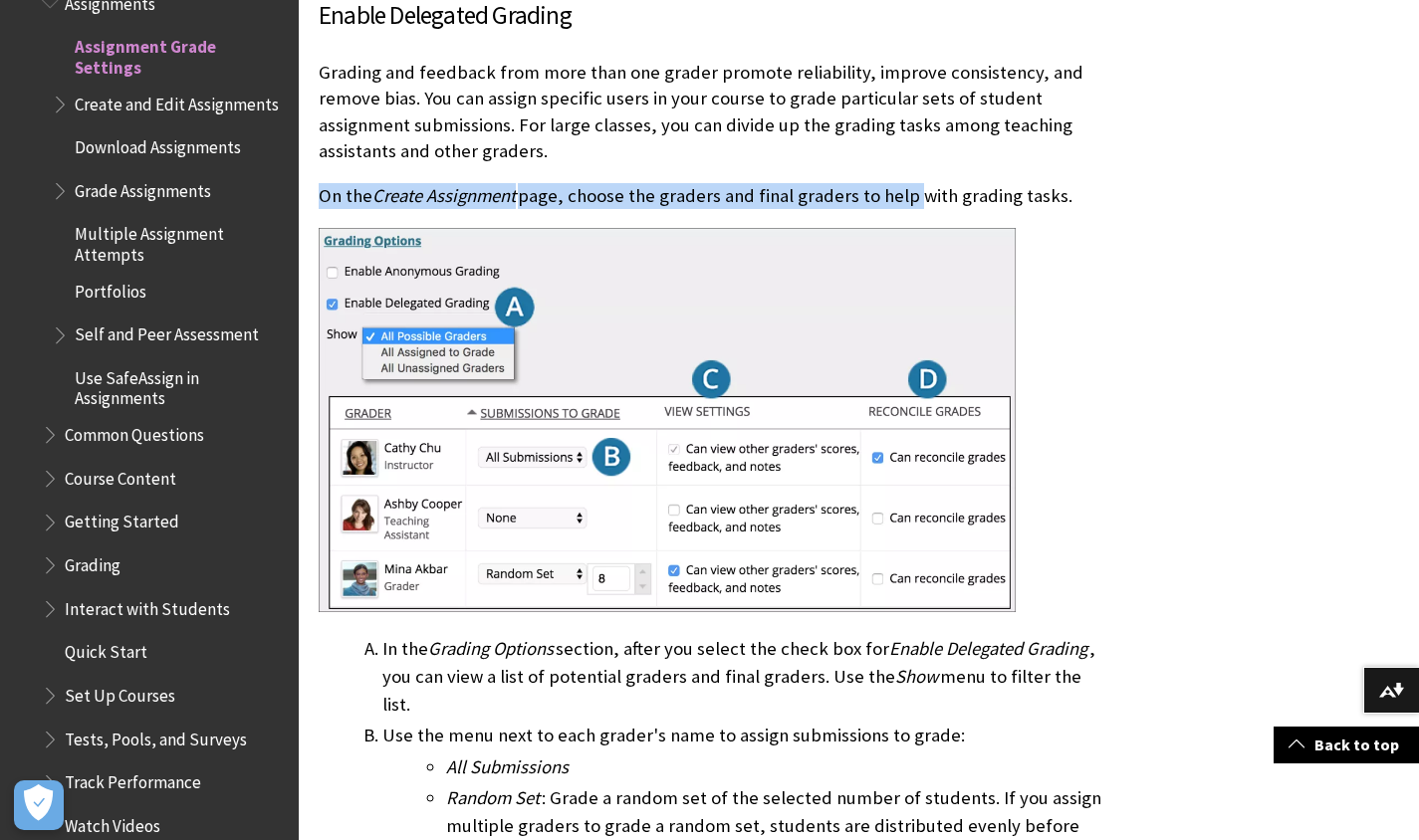 drag, startPoint x: 543, startPoint y: 152, endPoint x: 878, endPoint y: 166, distance: 335.29241 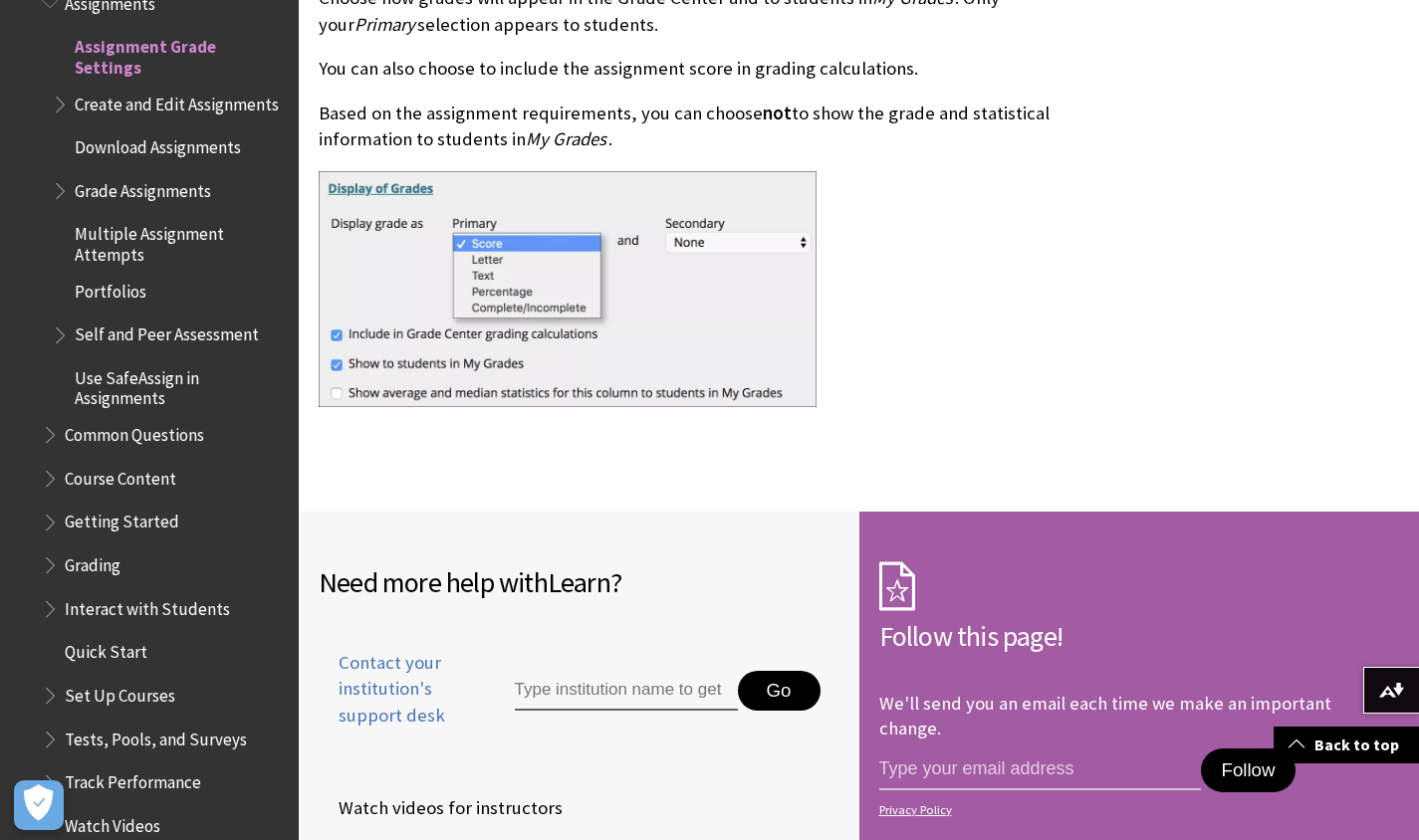 click on "Create and Edit Assignments" at bounding box center (176, 101) 